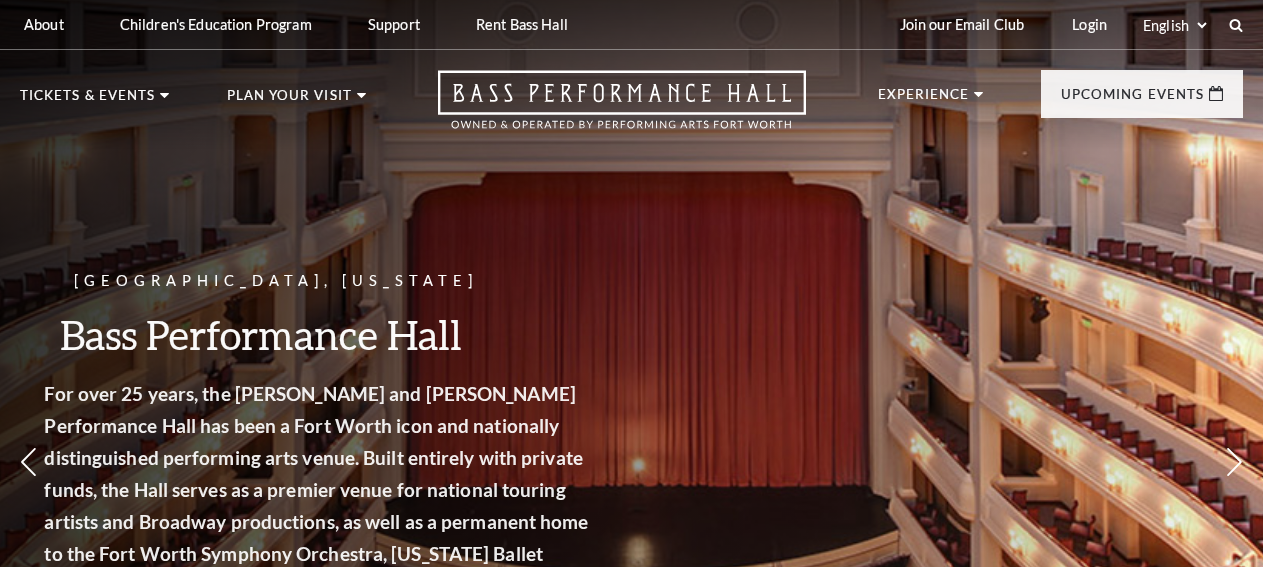 scroll, scrollTop: 0, scrollLeft: 0, axis: both 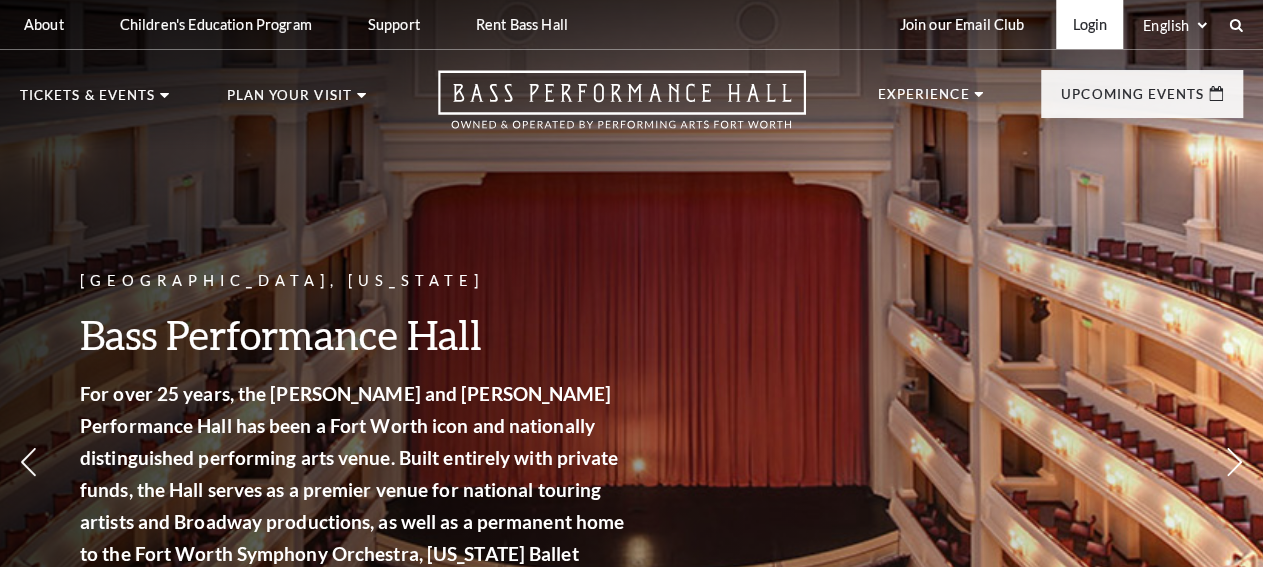 click on "Login" at bounding box center [1089, 24] 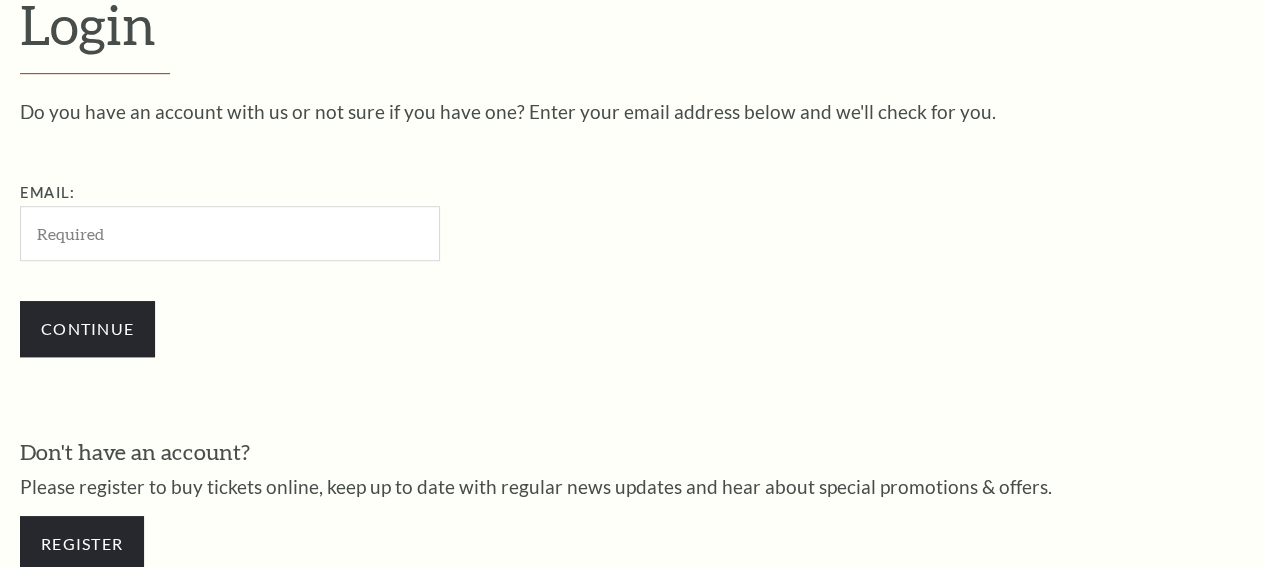 scroll, scrollTop: 540, scrollLeft: 0, axis: vertical 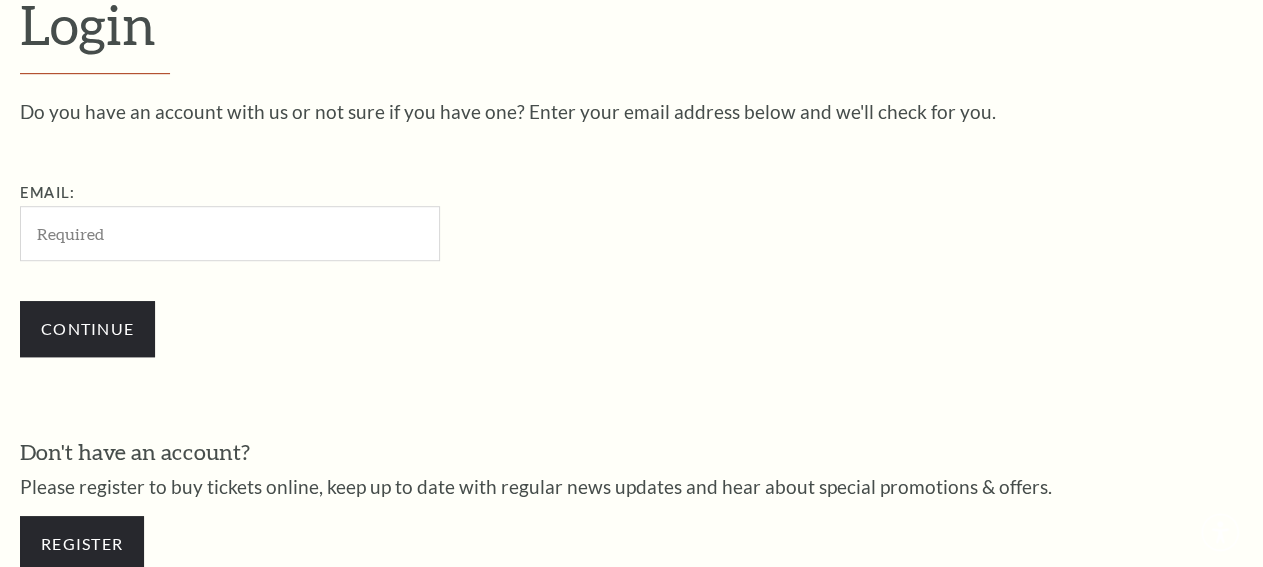 click on "Email:" at bounding box center (230, 233) 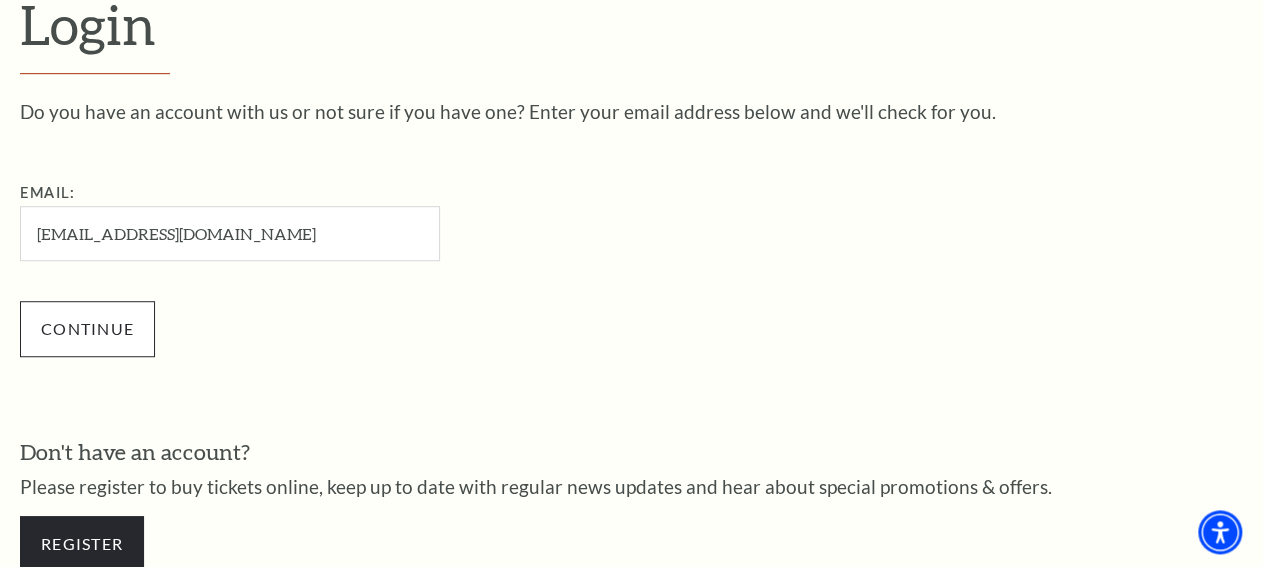type on "dainmon@gmail.com" 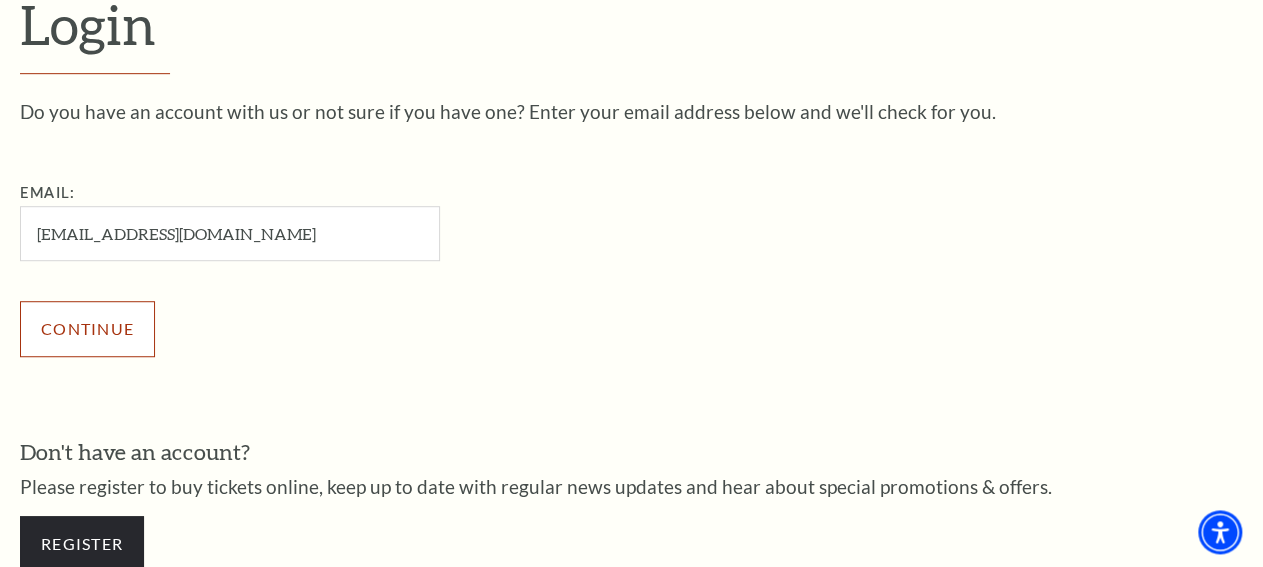 click on "Continue" at bounding box center [87, 329] 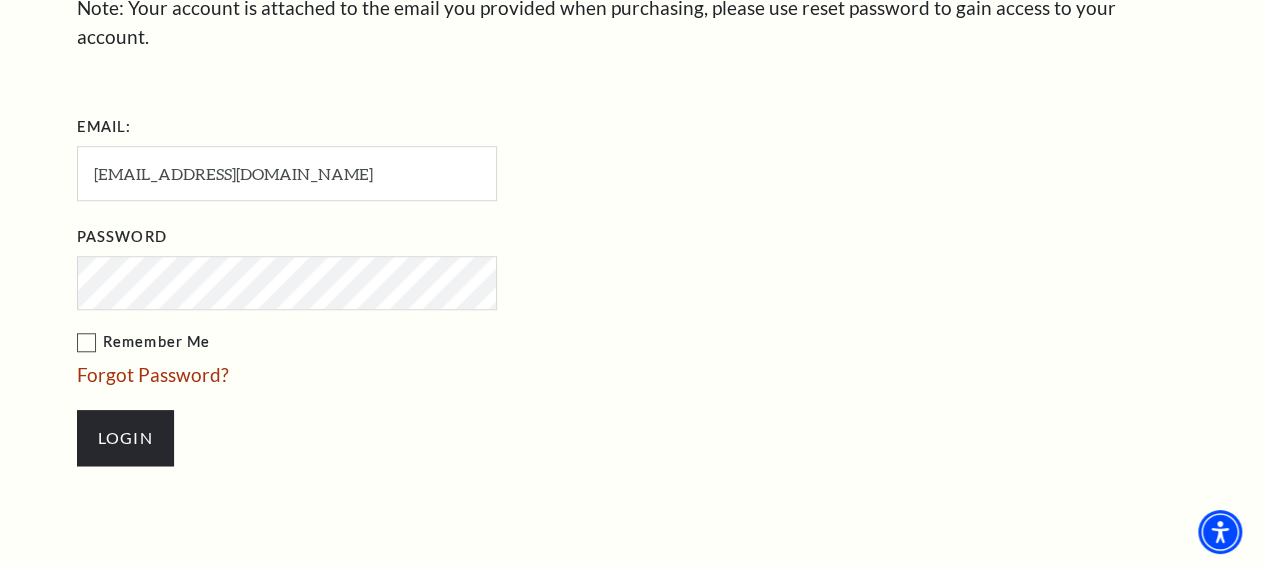 scroll, scrollTop: 720, scrollLeft: 0, axis: vertical 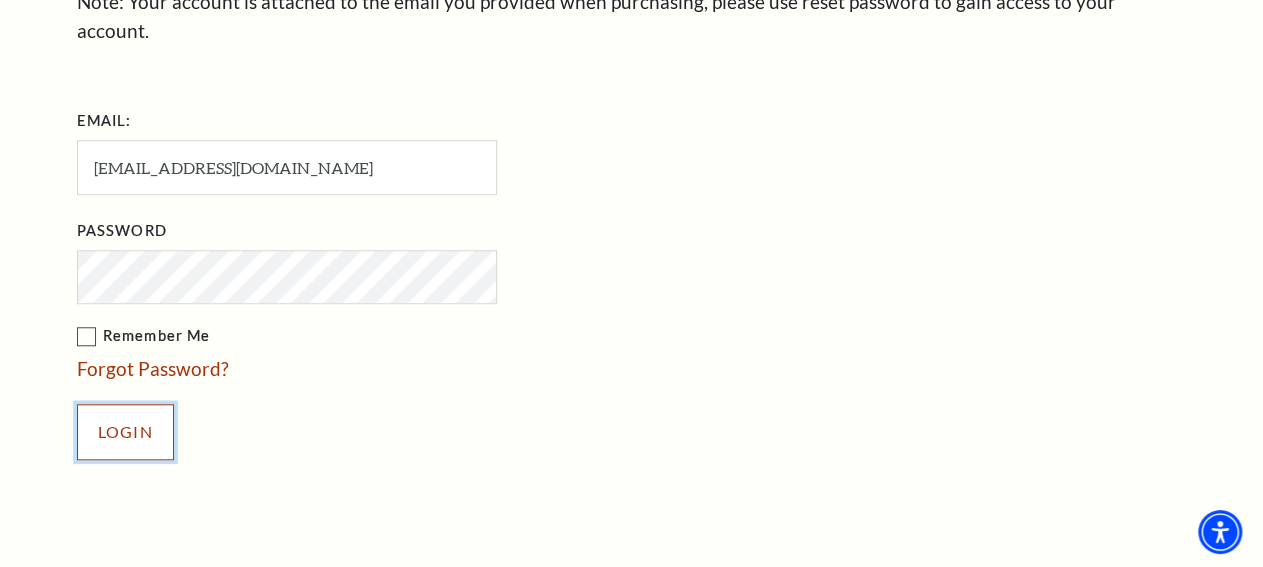 click on "Login" at bounding box center [125, 432] 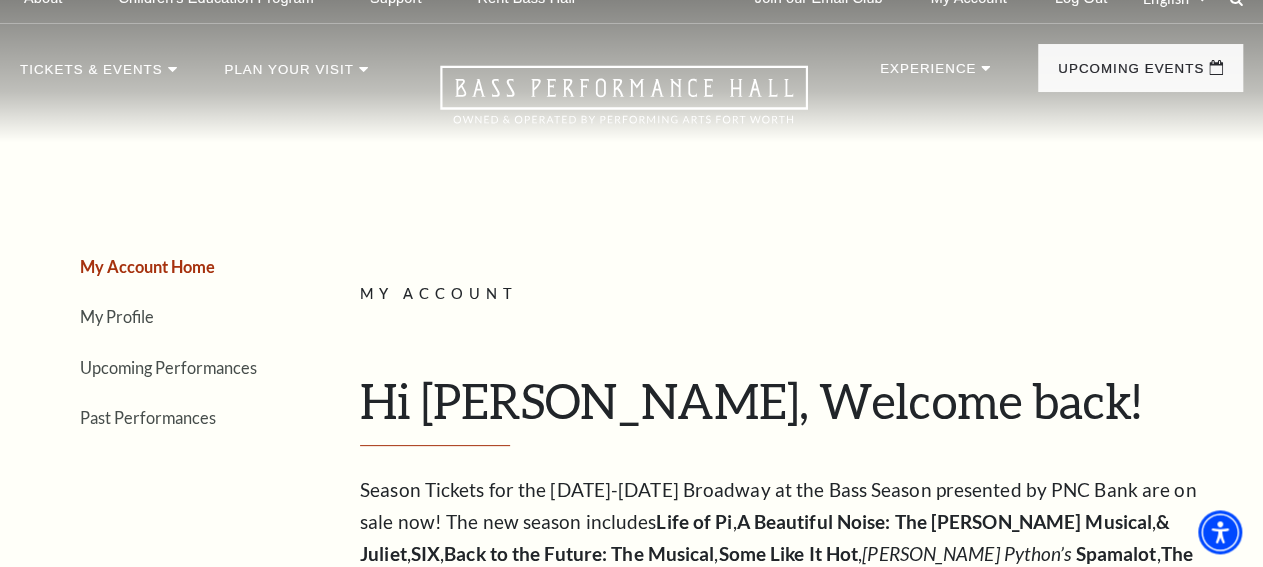 scroll, scrollTop: 0, scrollLeft: 0, axis: both 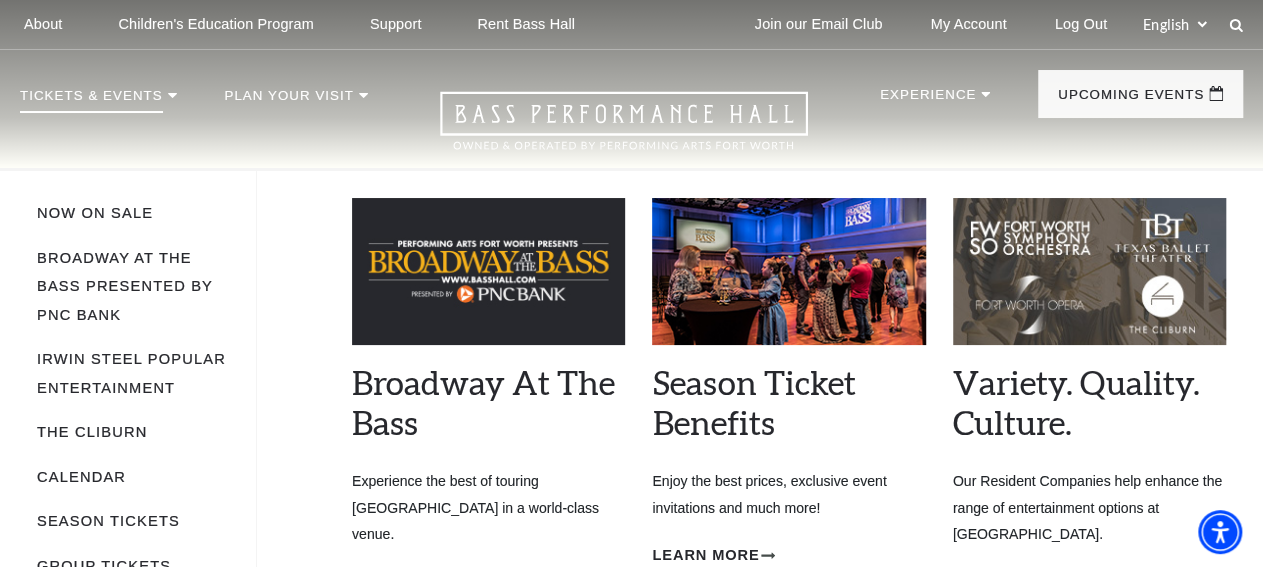 click on "Tickets & Events" at bounding box center (91, 101) 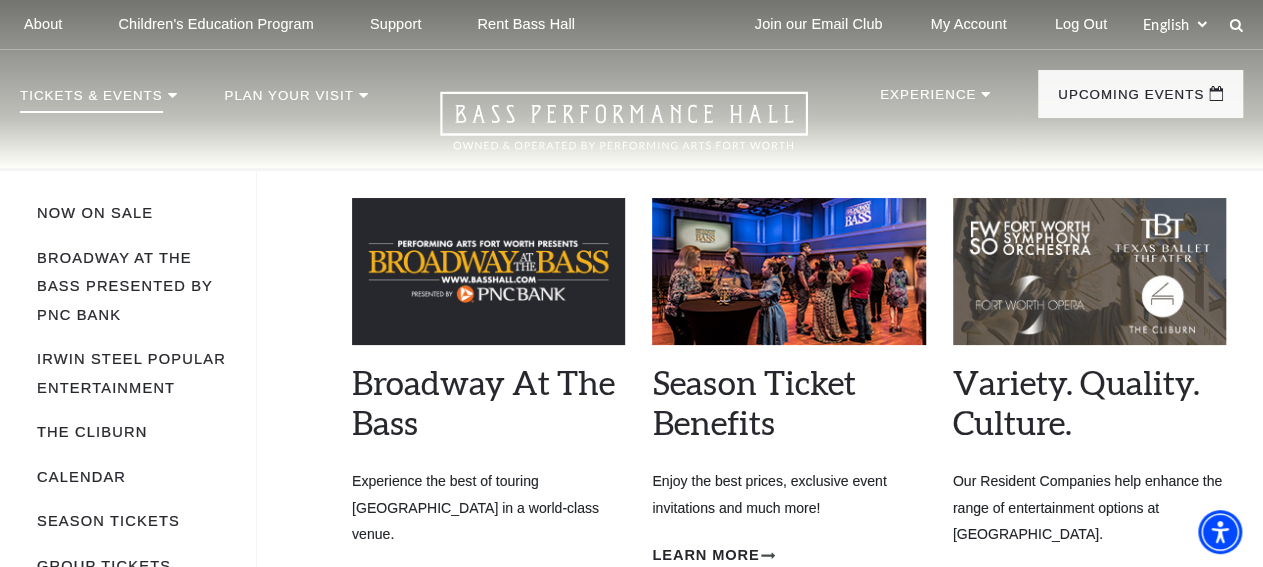 click at bounding box center (488, 271) 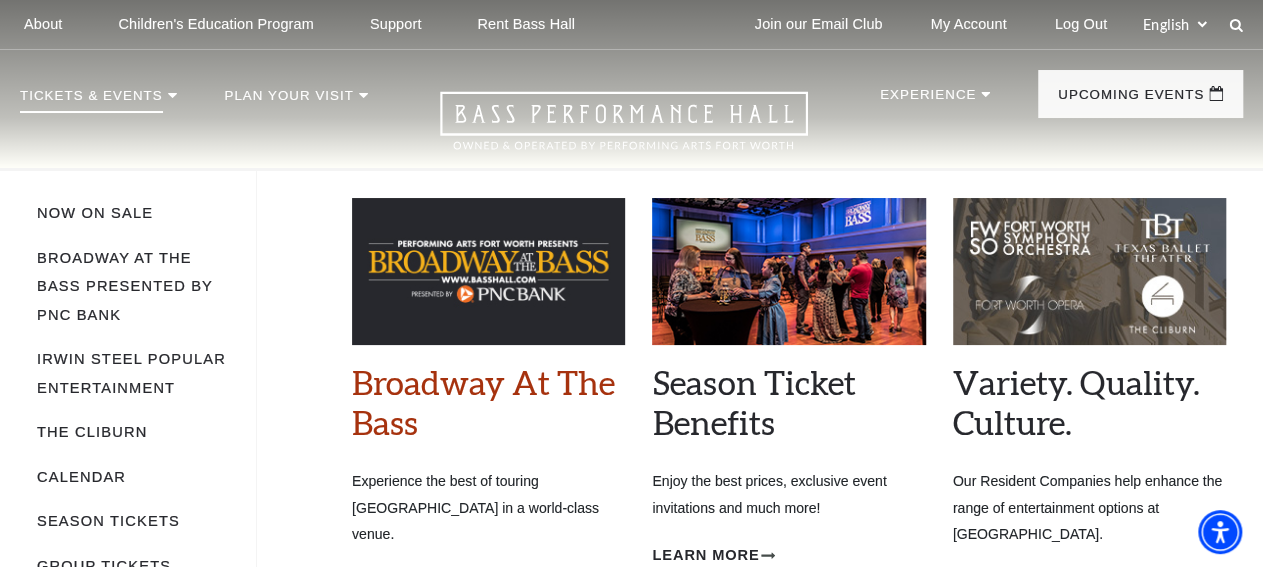 click on "Broadway At The Bass" at bounding box center (483, 402) 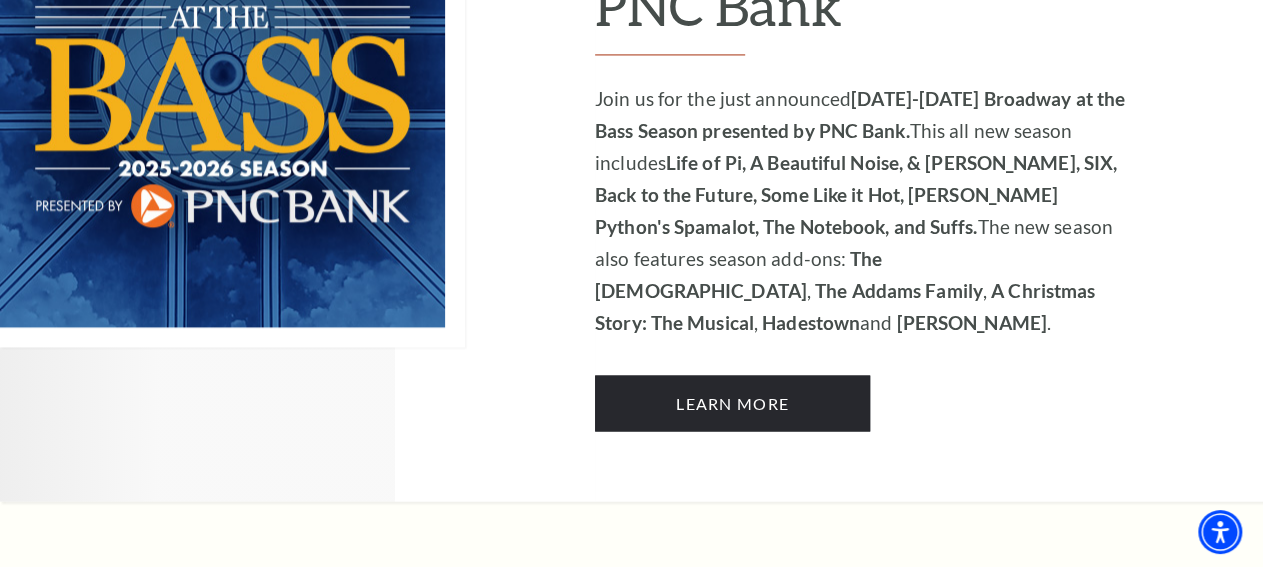 scroll, scrollTop: 1553, scrollLeft: 0, axis: vertical 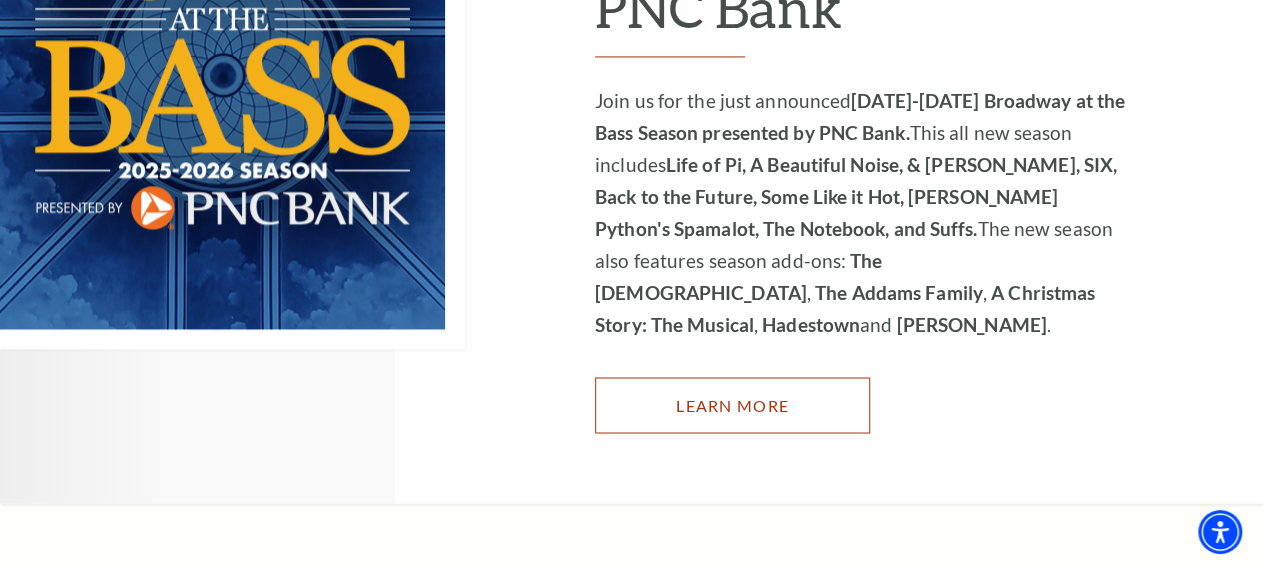 click on "Learn More" at bounding box center [732, 405] 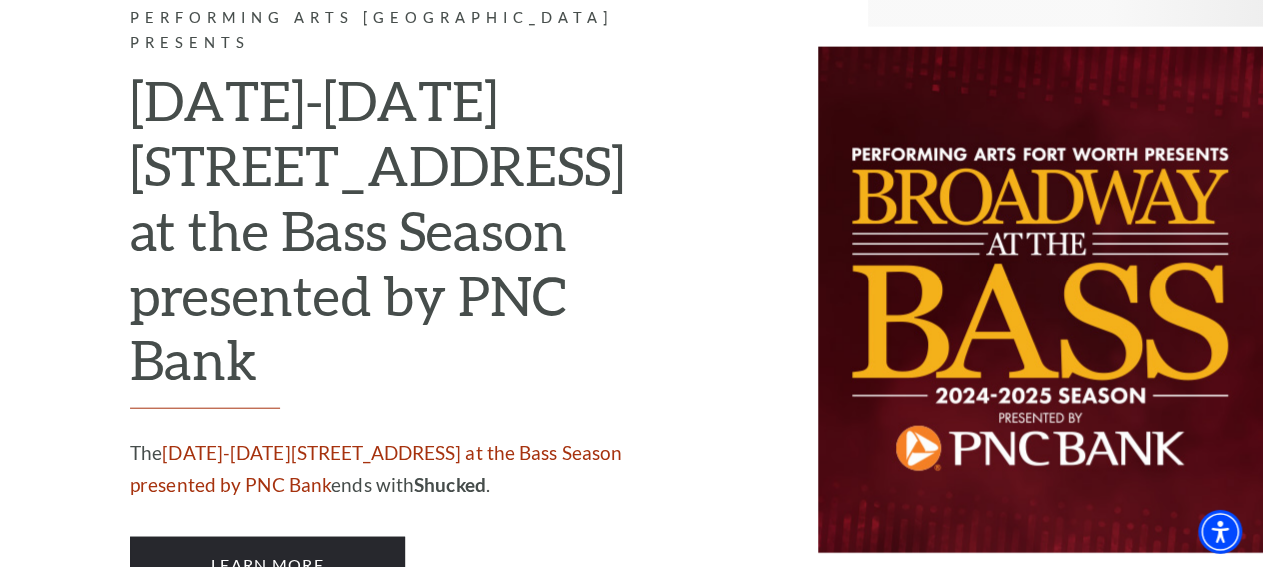 scroll, scrollTop: 2225, scrollLeft: 0, axis: vertical 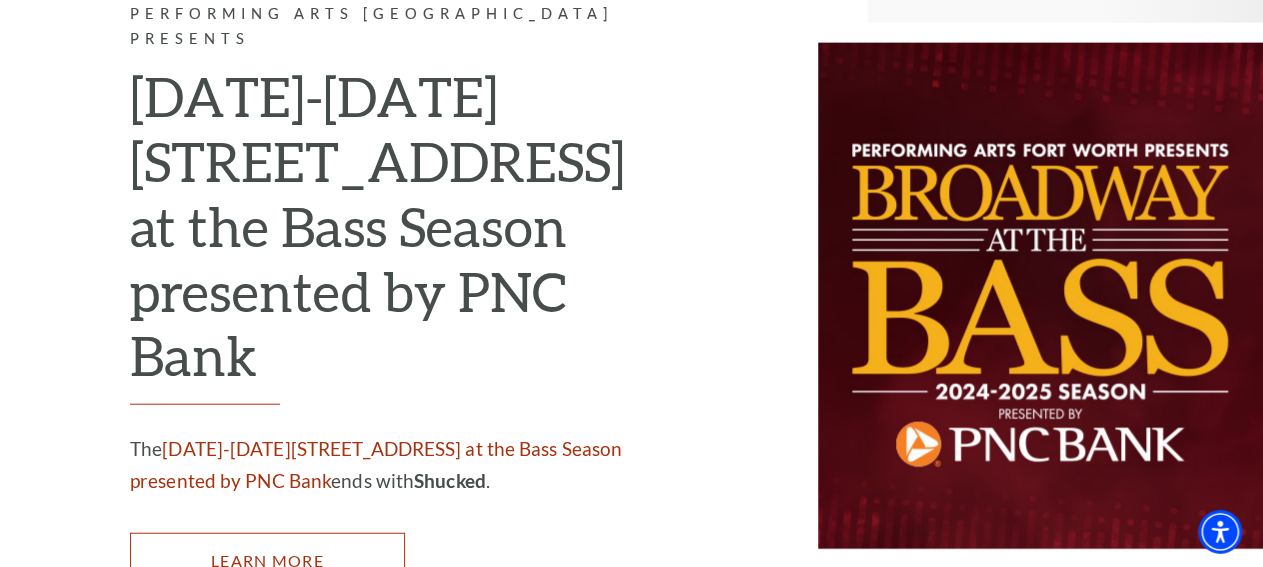 click on "Learn More" at bounding box center [267, 561] 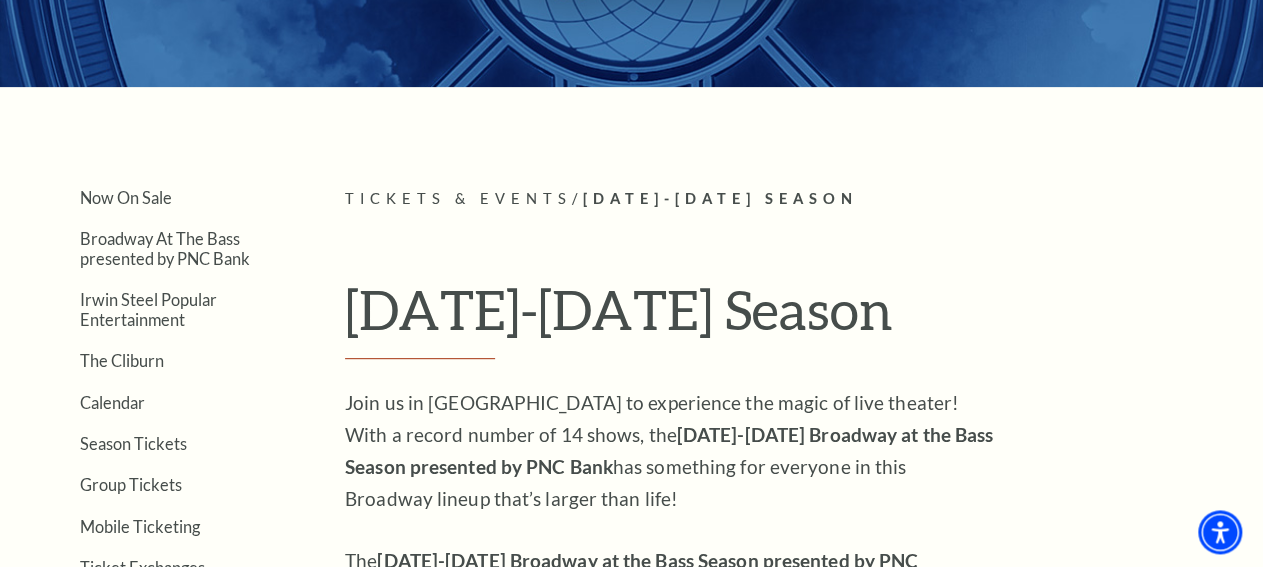 scroll, scrollTop: 312, scrollLeft: 0, axis: vertical 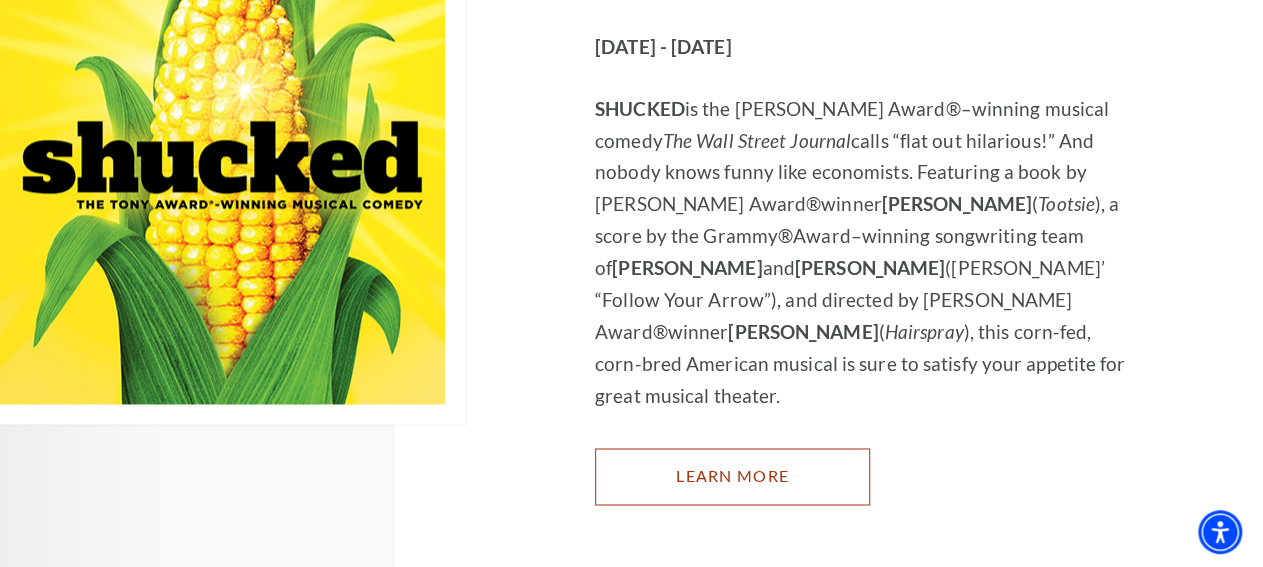 click on "Learn More" at bounding box center (732, 476) 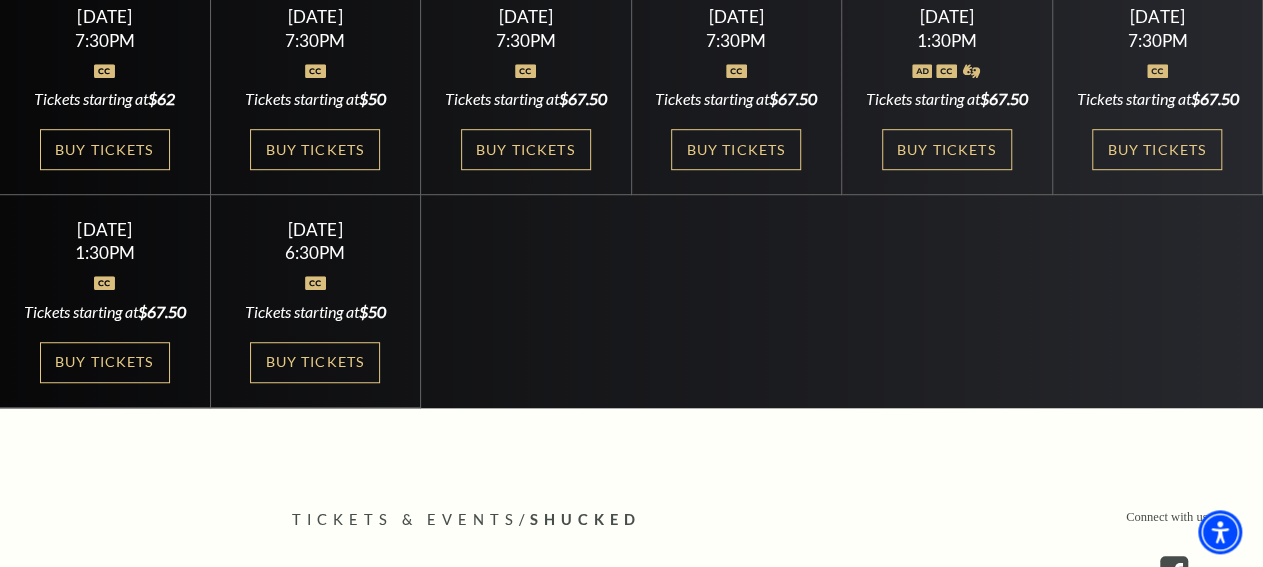 scroll, scrollTop: 551, scrollLeft: 0, axis: vertical 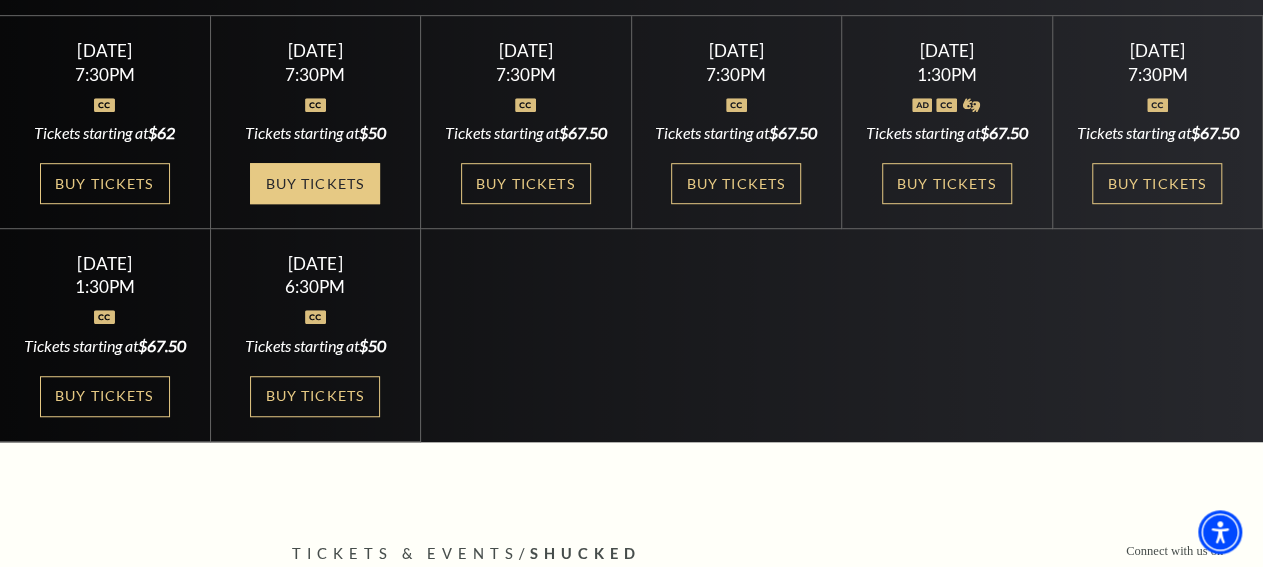 click on "Buy Tickets" at bounding box center [315, 183] 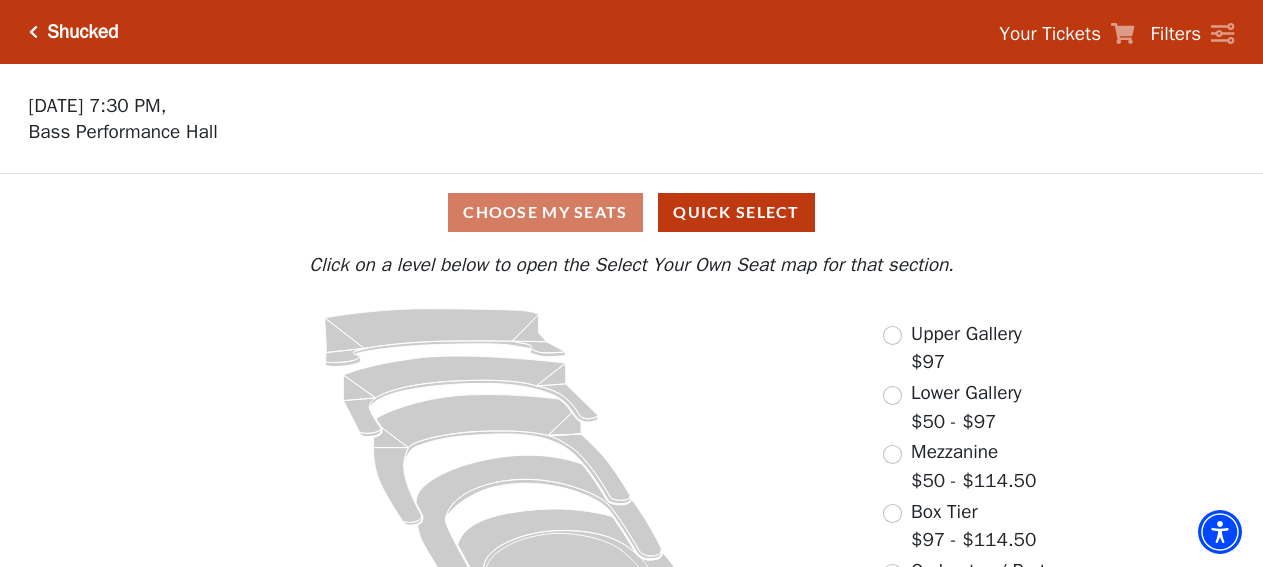 scroll, scrollTop: 97, scrollLeft: 0, axis: vertical 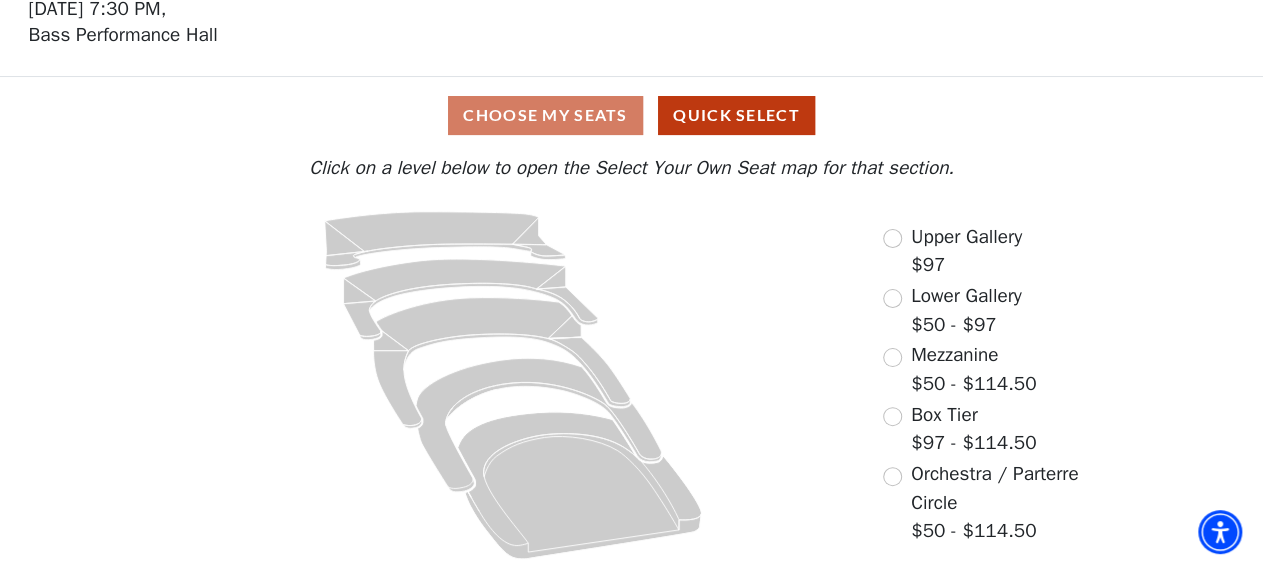 click on "Orchestra / Parterre Circle $50 - $114.50" at bounding box center [1001, 503] 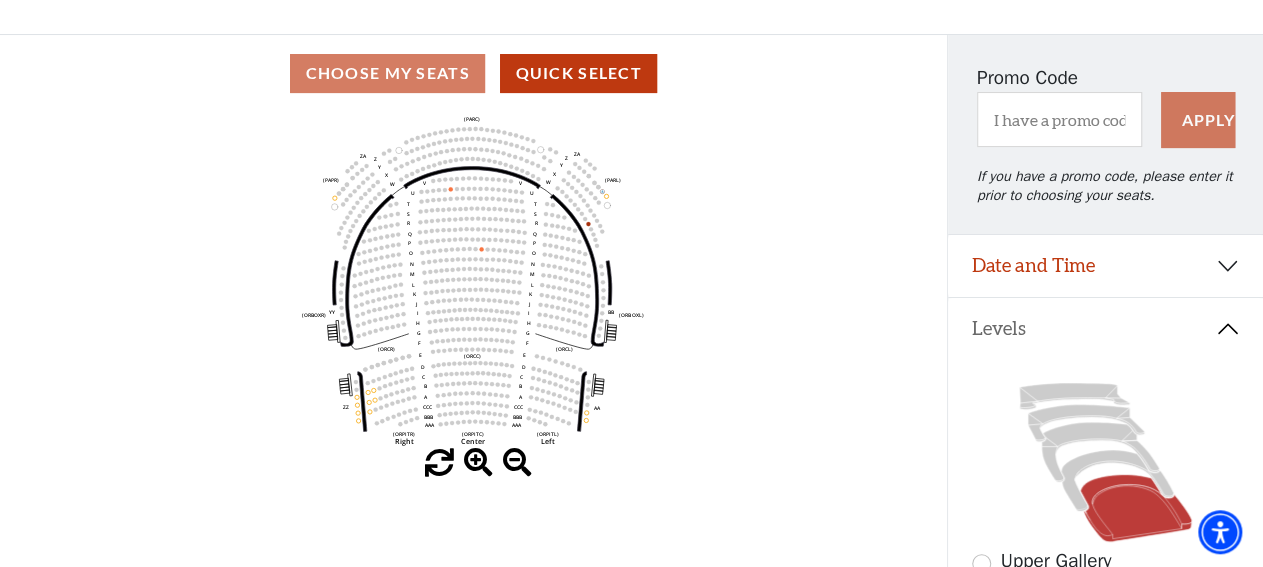 scroll, scrollTop: 140, scrollLeft: 0, axis: vertical 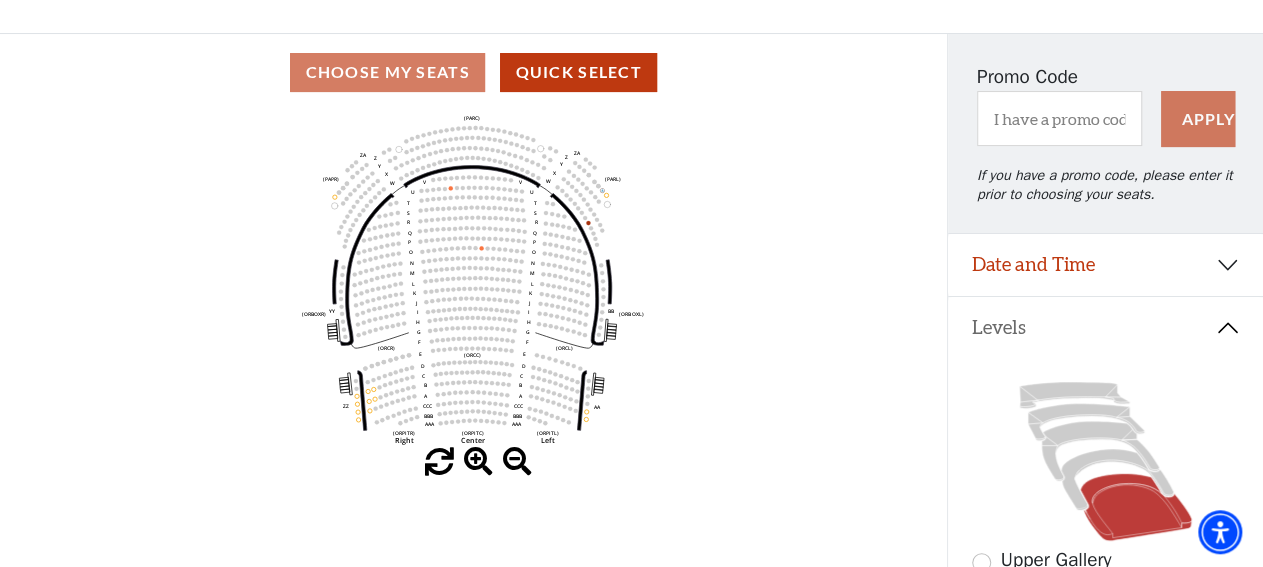 click at bounding box center (478, 462) 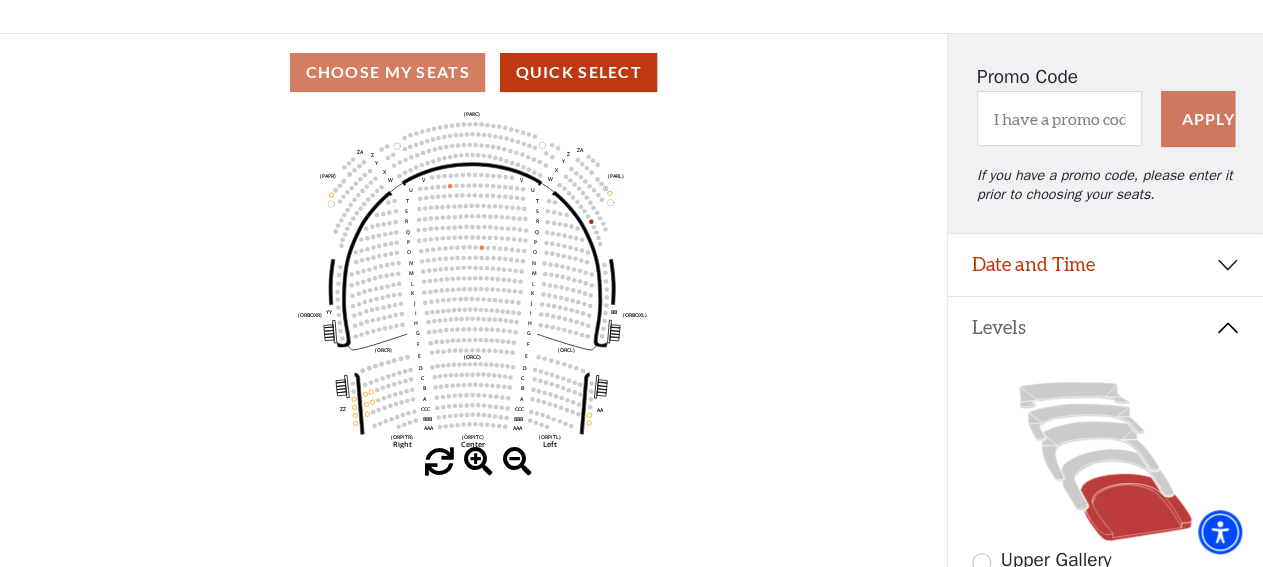 click at bounding box center (478, 462) 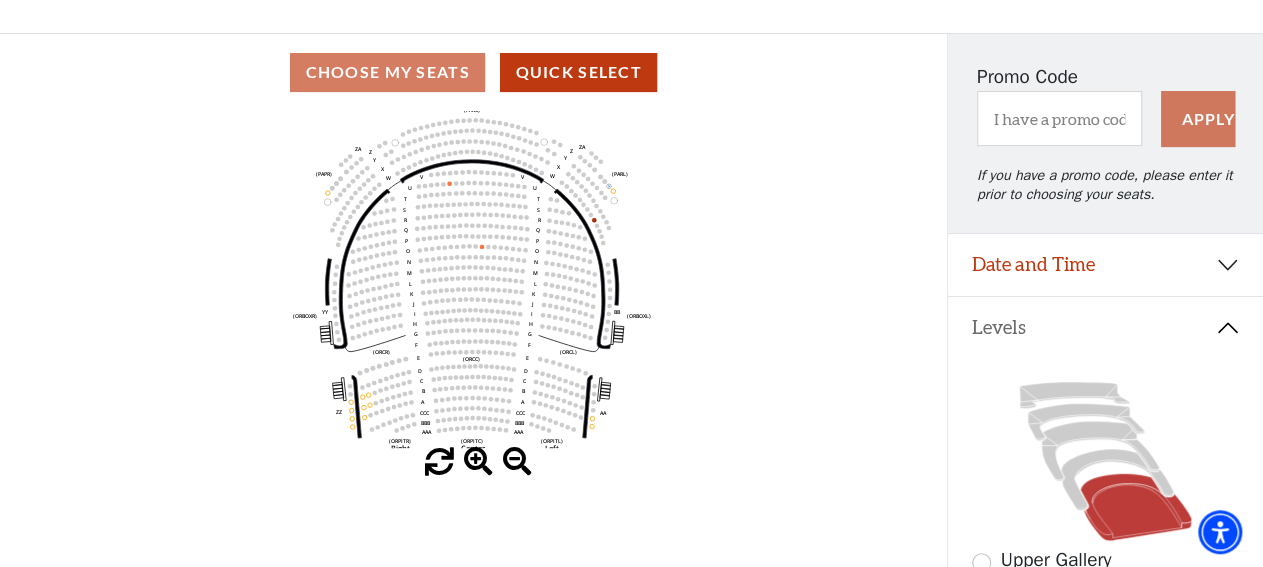 click at bounding box center [478, 462] 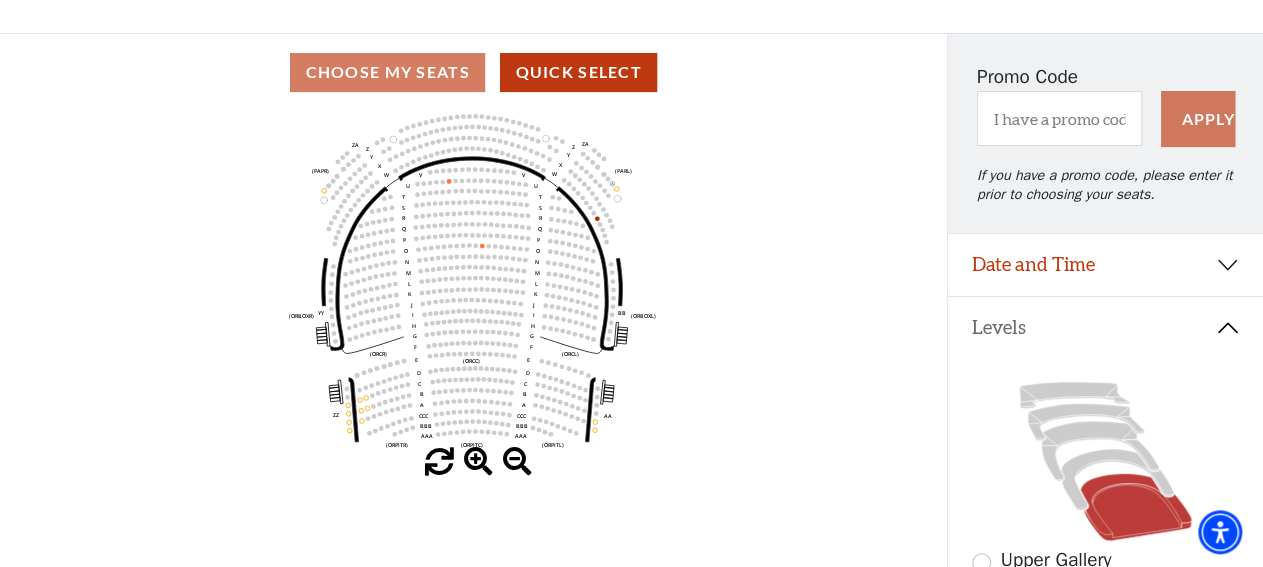 click at bounding box center [478, 462] 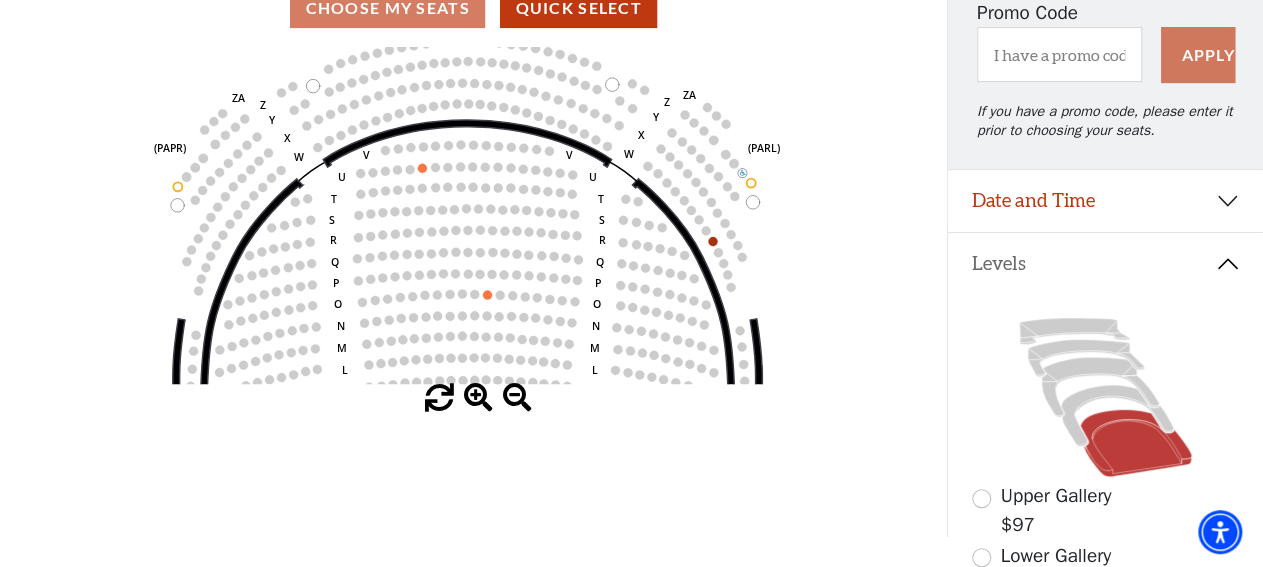 scroll, scrollTop: 165, scrollLeft: 0, axis: vertical 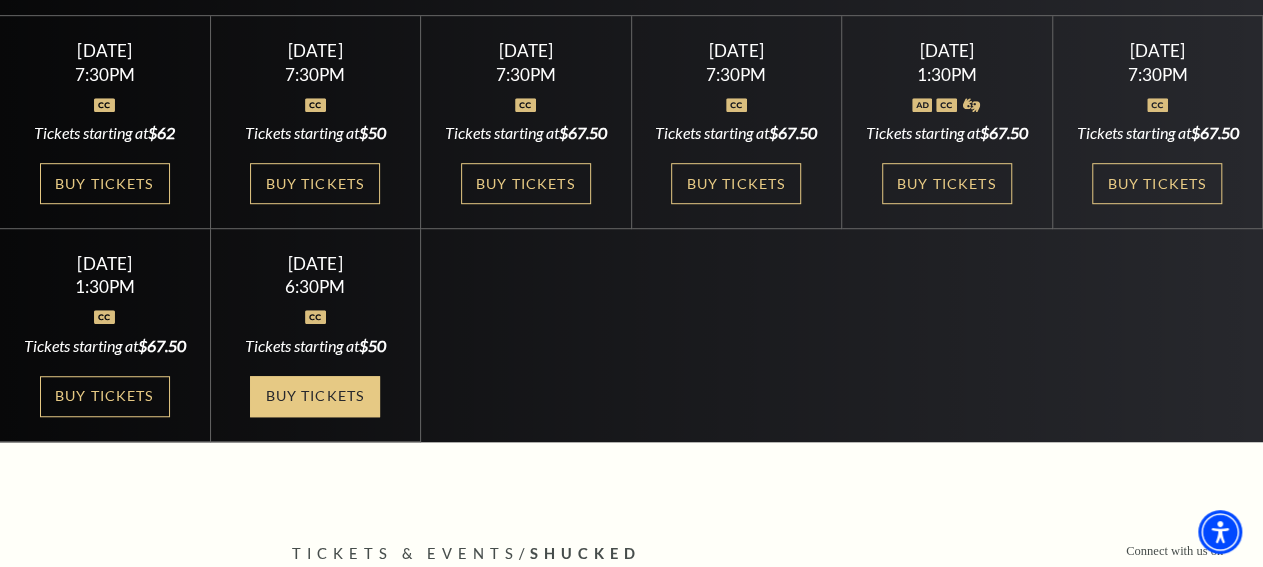 click on "Buy Tickets" at bounding box center (315, 396) 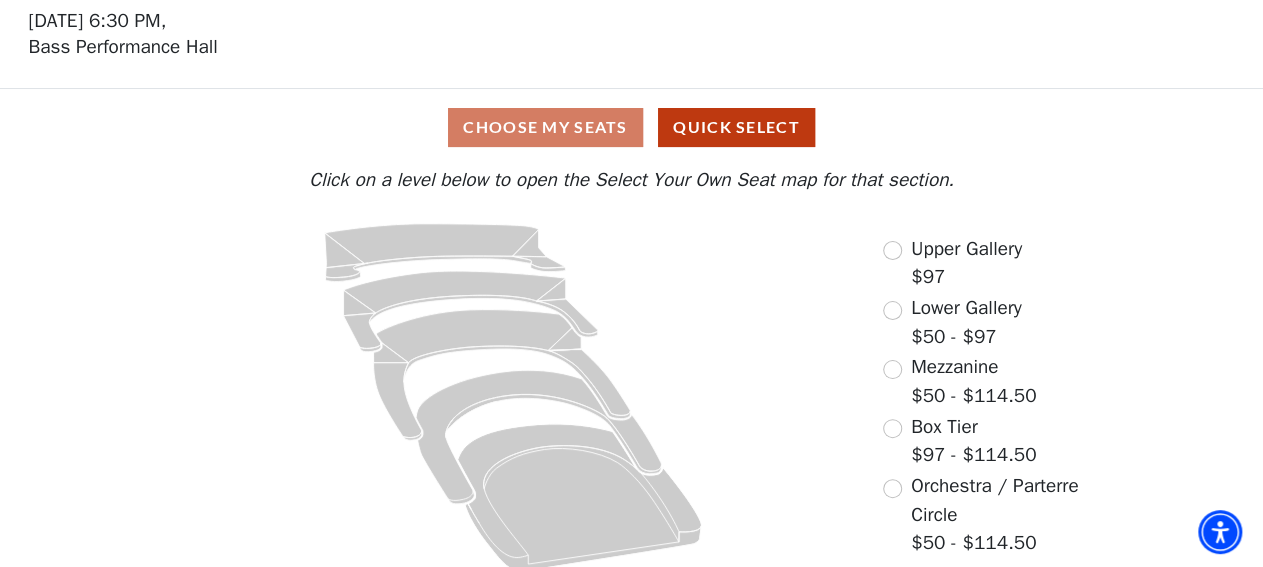 scroll, scrollTop: 97, scrollLeft: 0, axis: vertical 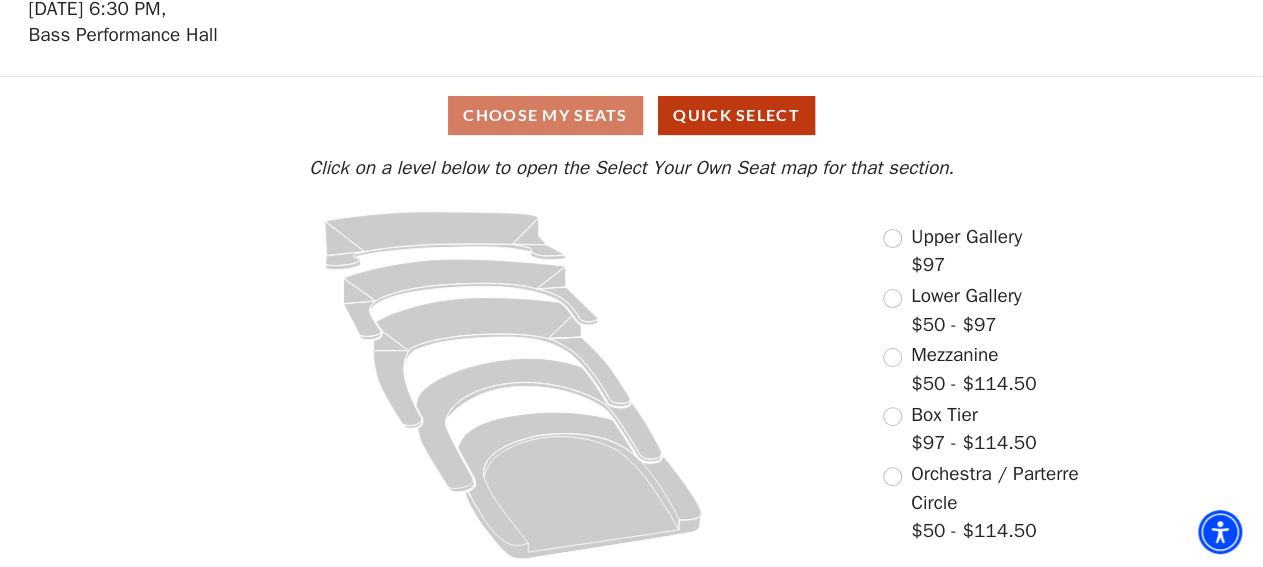 click on "Orchestra / Parterre Circle" at bounding box center (994, 488) 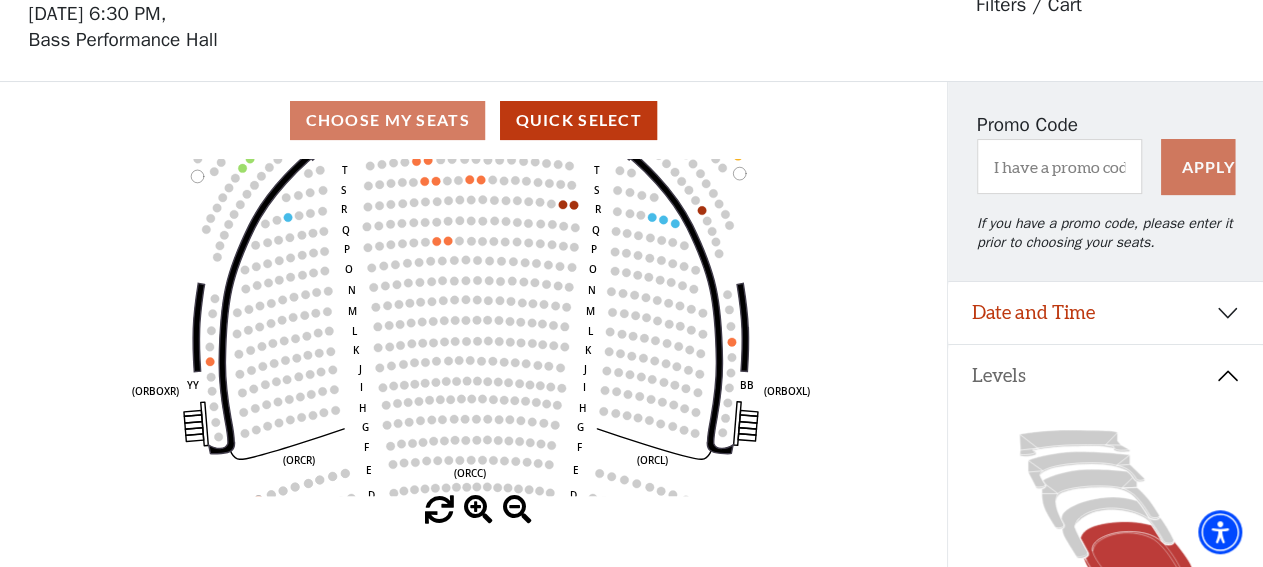 scroll, scrollTop: 0, scrollLeft: 0, axis: both 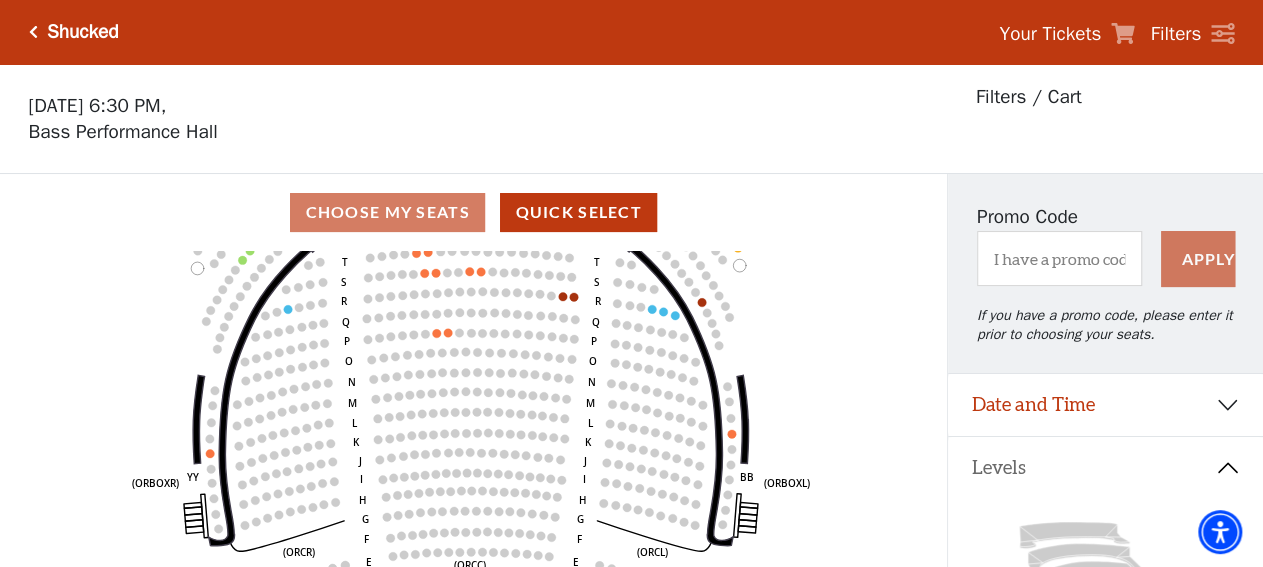 click 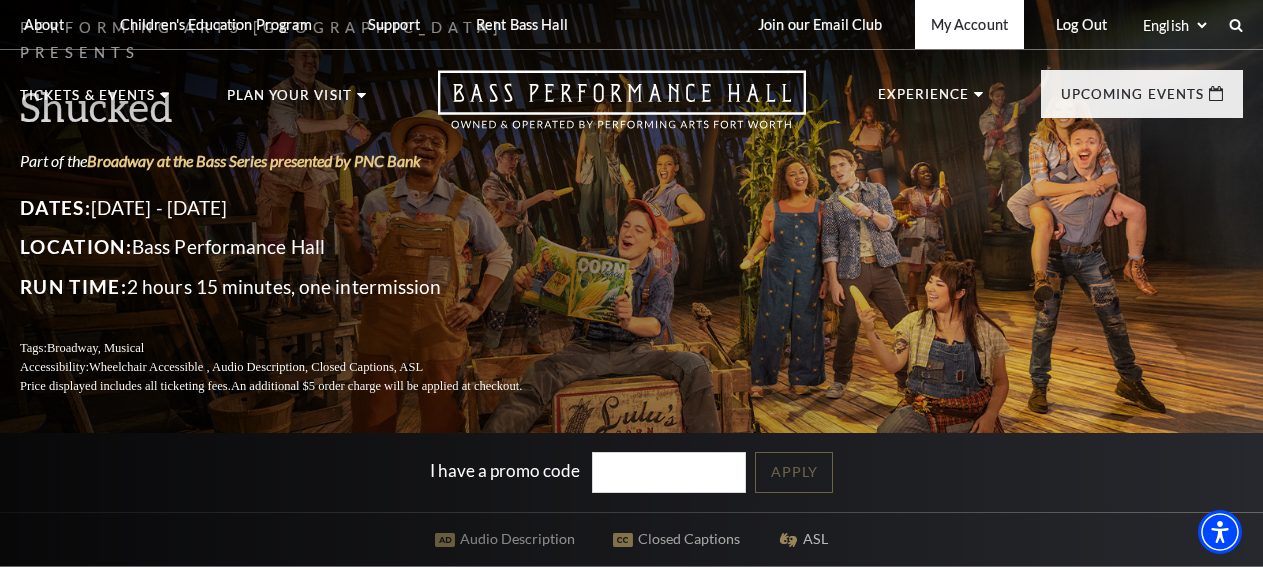 scroll, scrollTop: 0, scrollLeft: 0, axis: both 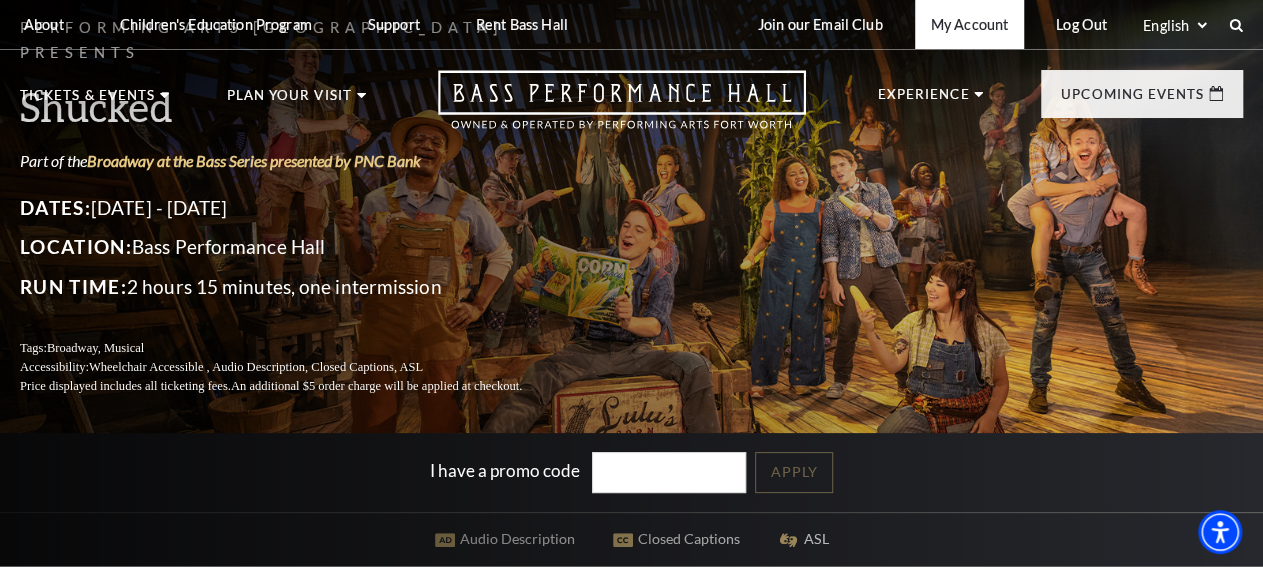 click on "My Account" at bounding box center [969, 24] 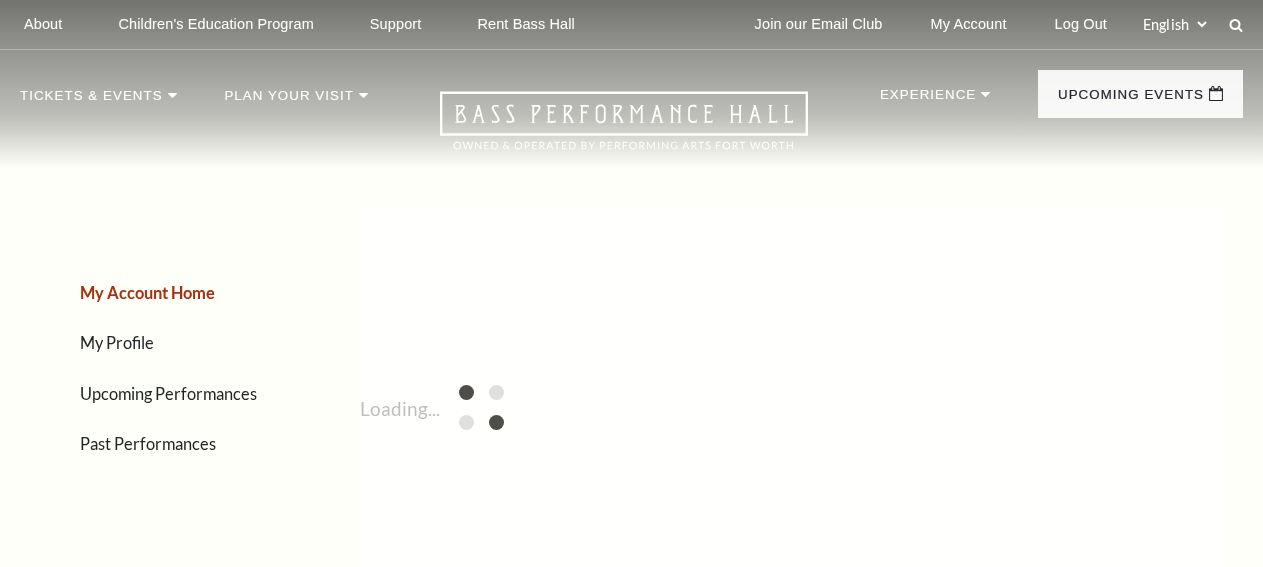 scroll, scrollTop: 0, scrollLeft: 0, axis: both 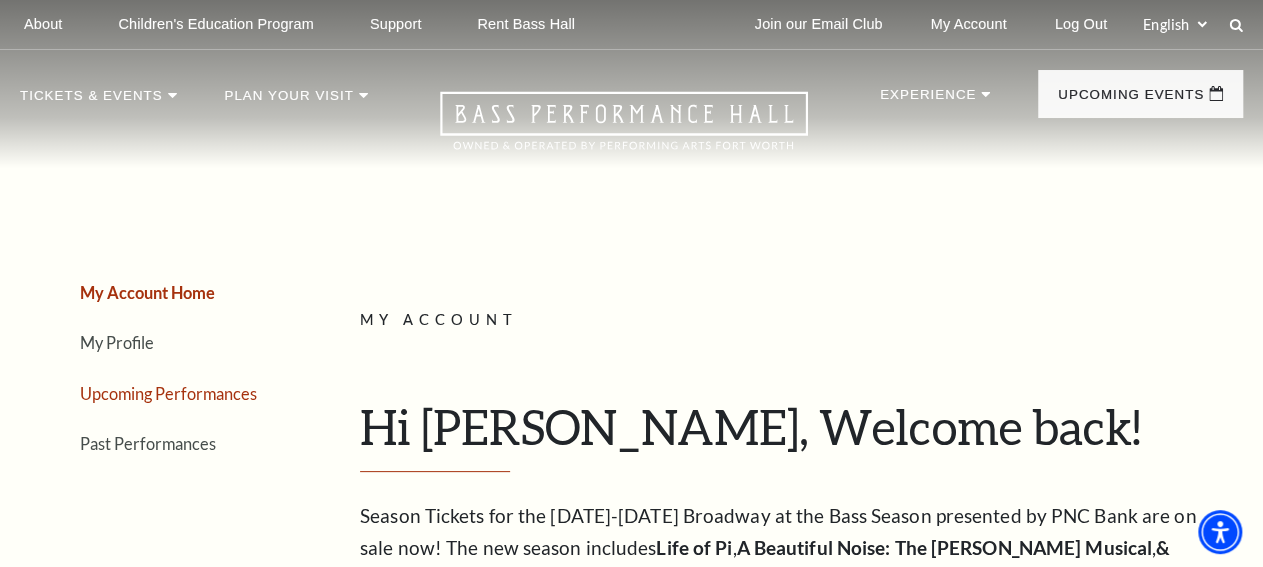 click on "Upcoming Performances" at bounding box center (168, 393) 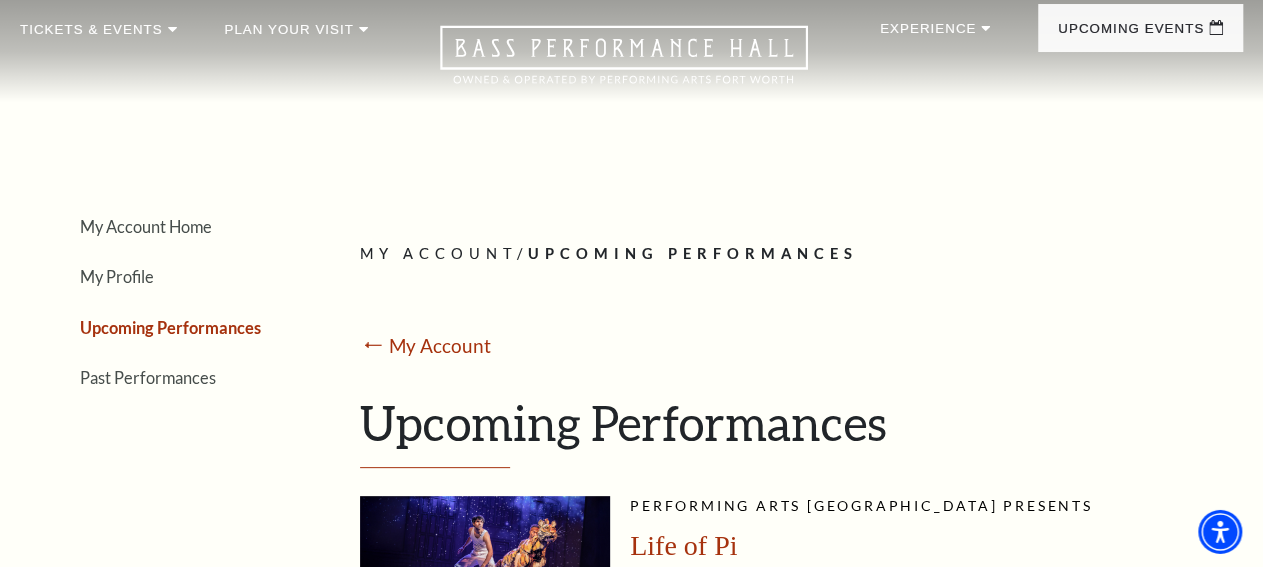 scroll, scrollTop: 0, scrollLeft: 0, axis: both 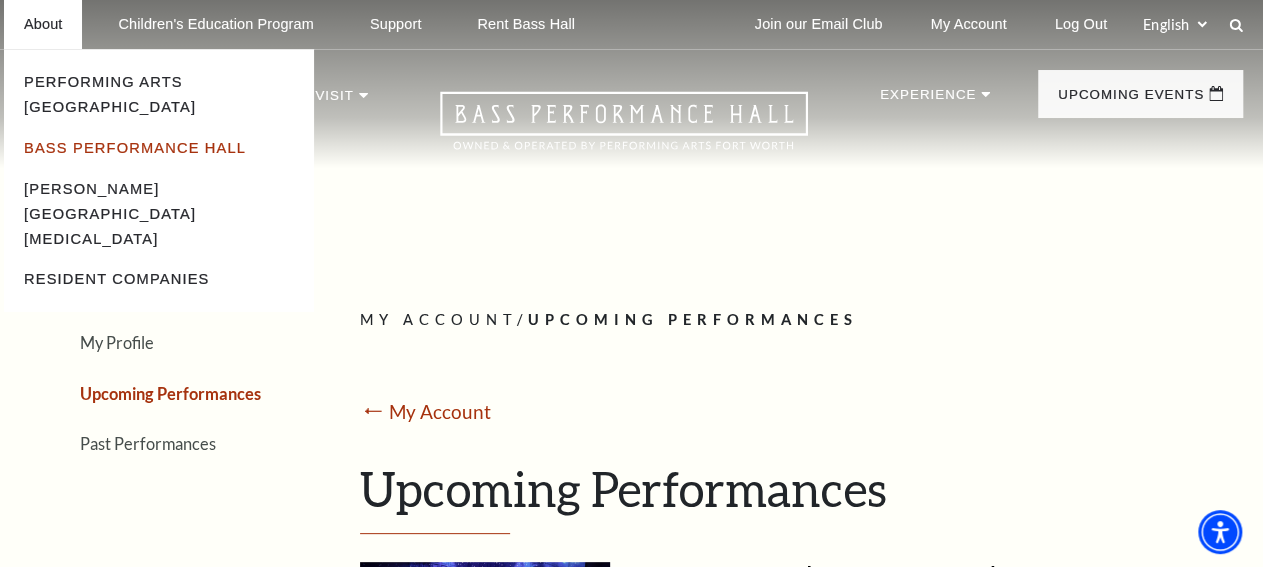 click on "Bass Performance Hall" at bounding box center [135, 148] 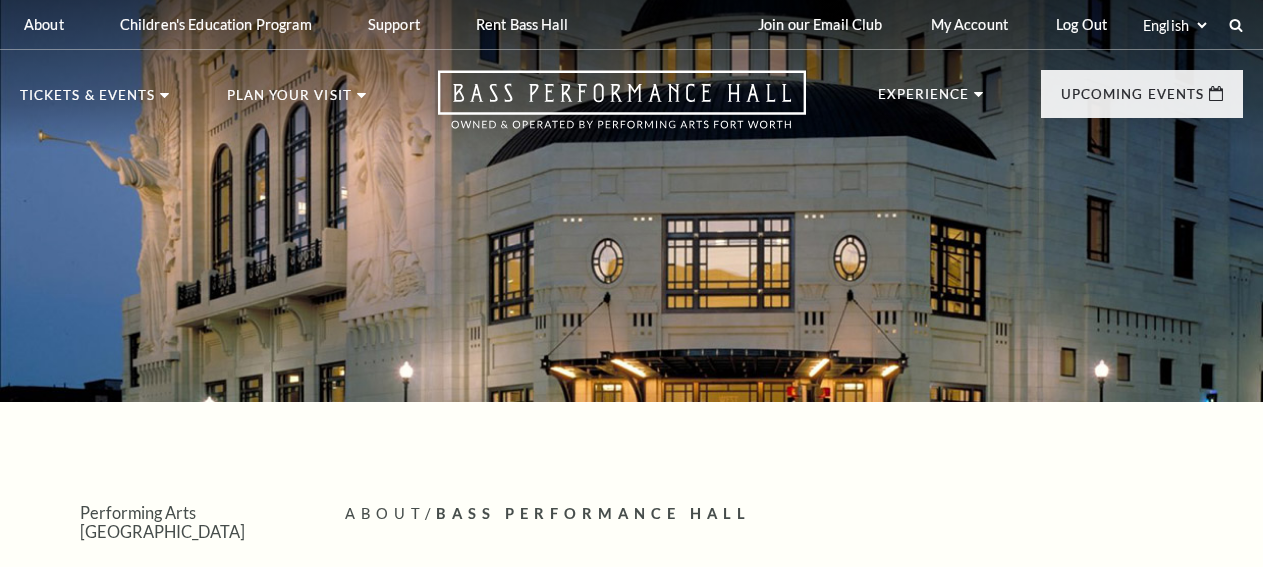 scroll, scrollTop: 0, scrollLeft: 0, axis: both 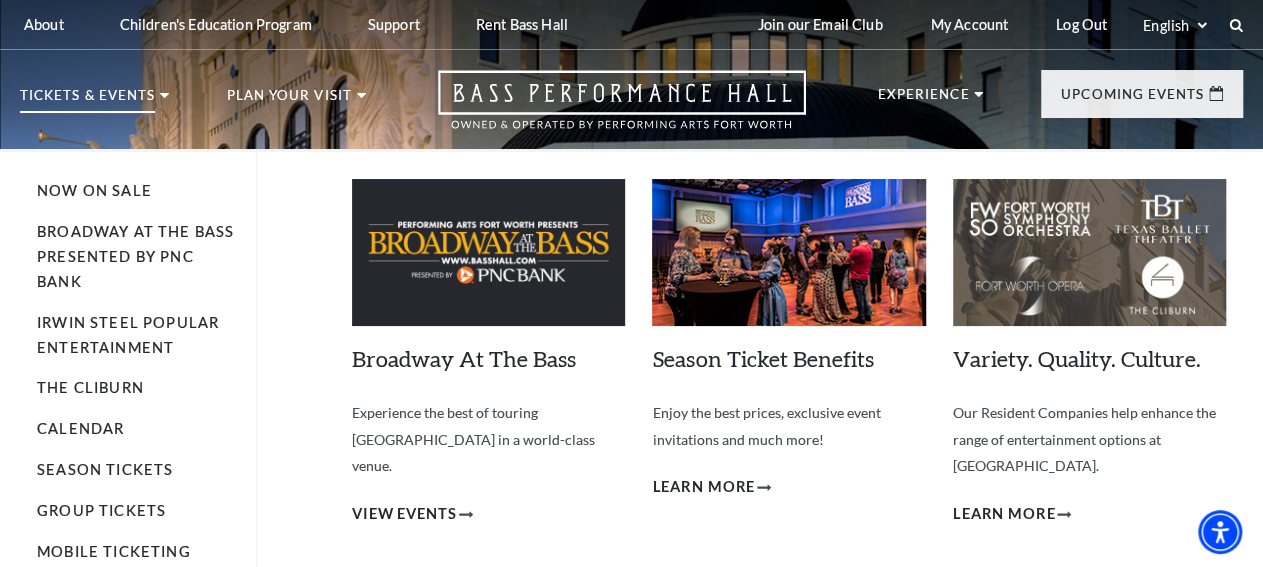 click at bounding box center (488, 252) 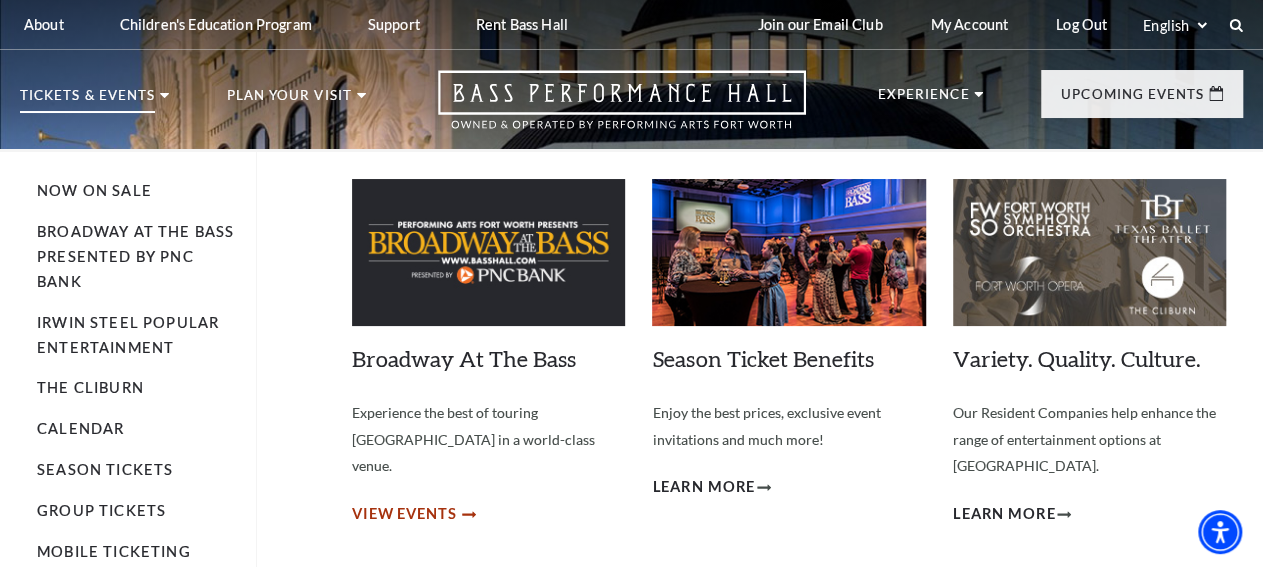 click on "View Events" at bounding box center [404, 514] 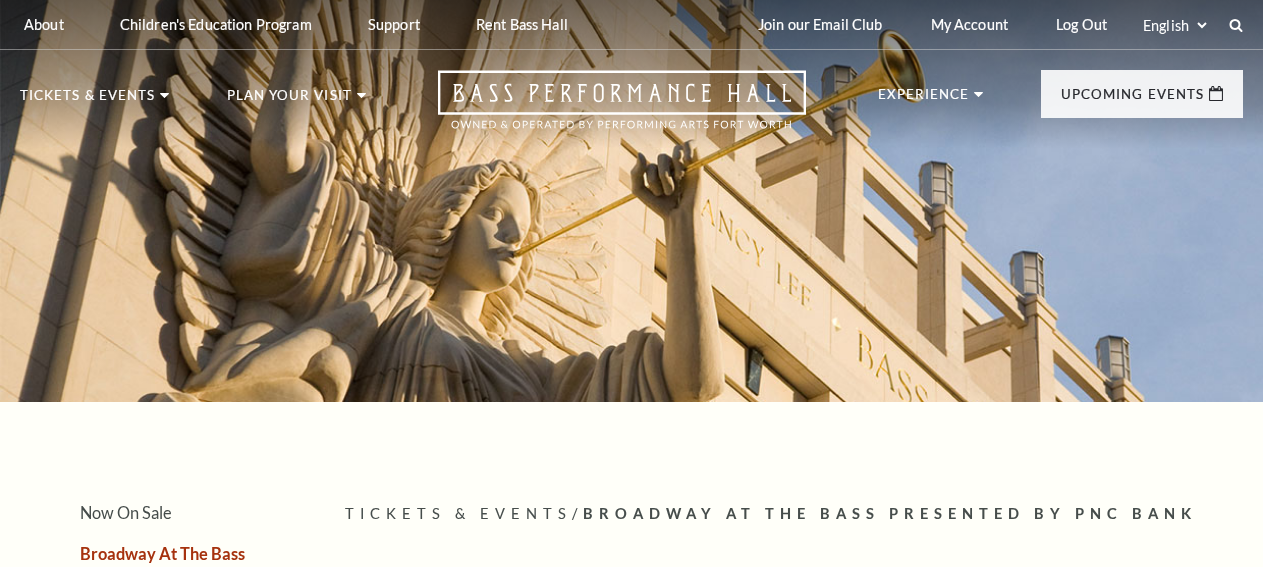 scroll, scrollTop: 0, scrollLeft: 0, axis: both 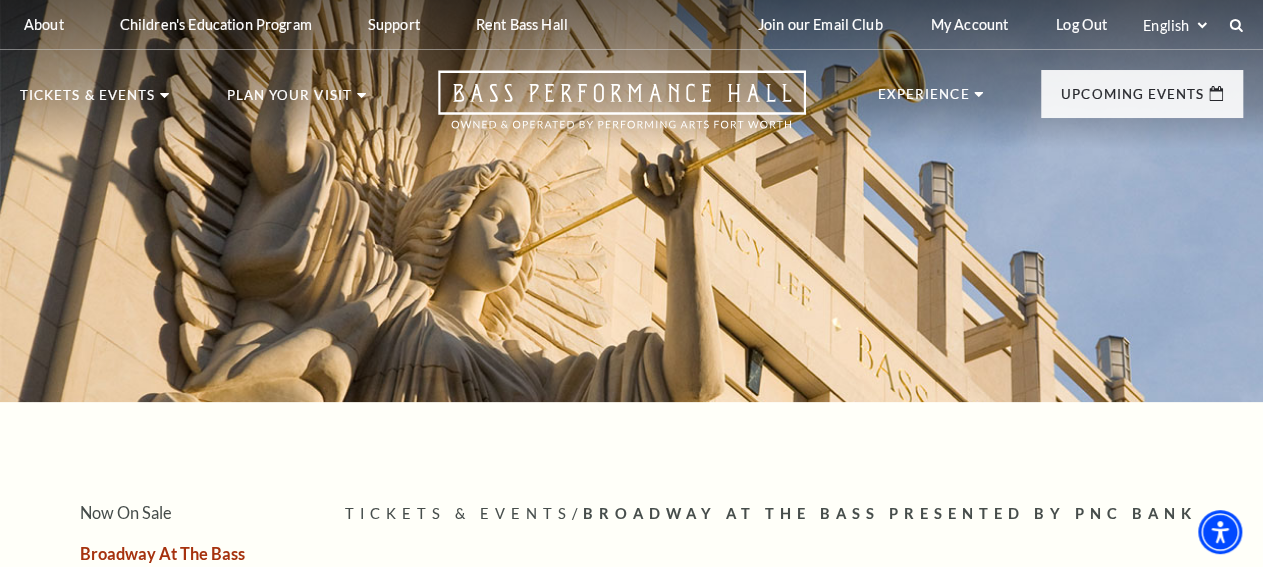 click on "Tickets & Events" at bounding box center (458, 513) 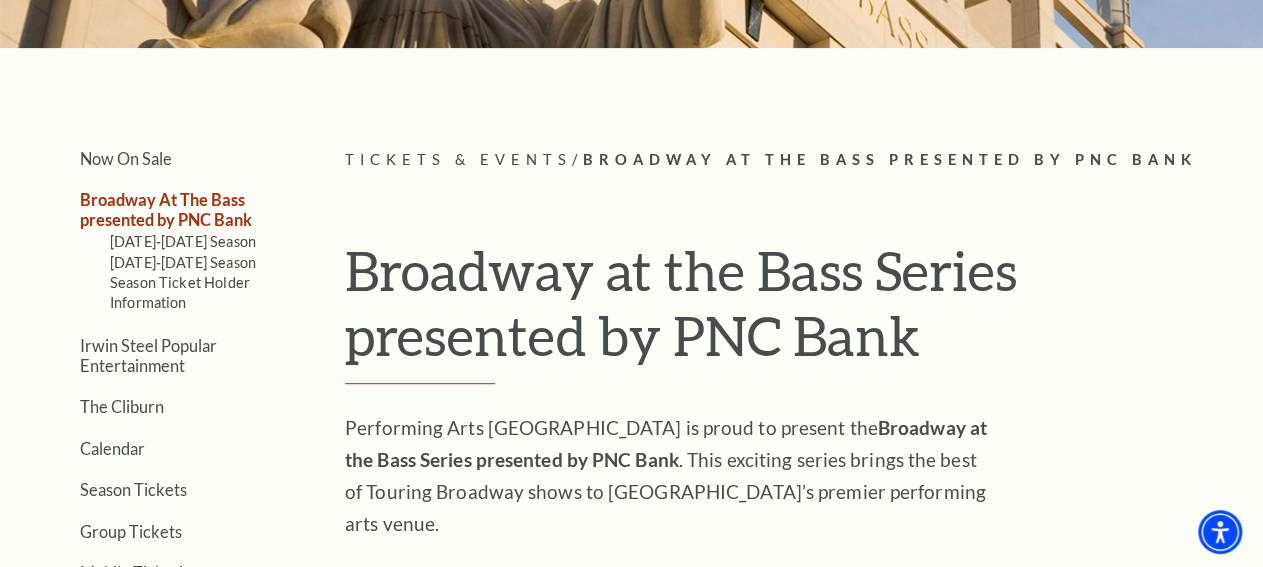 scroll, scrollTop: 356, scrollLeft: 0, axis: vertical 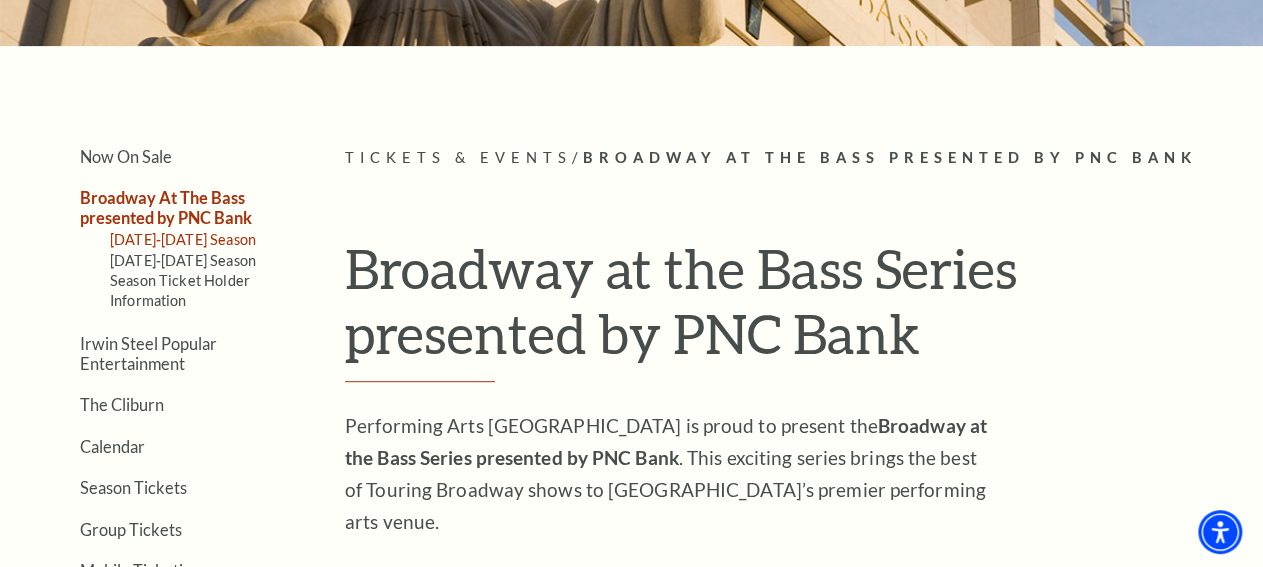 click on "2024-2025 Season" at bounding box center (183, 239) 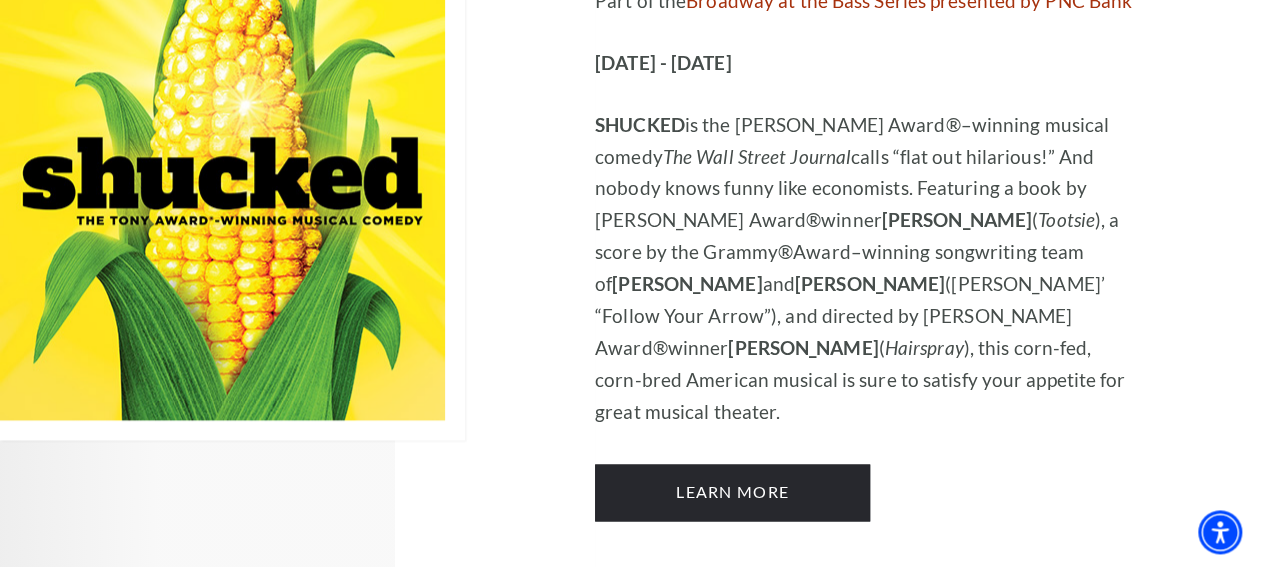 scroll, scrollTop: 1386, scrollLeft: 0, axis: vertical 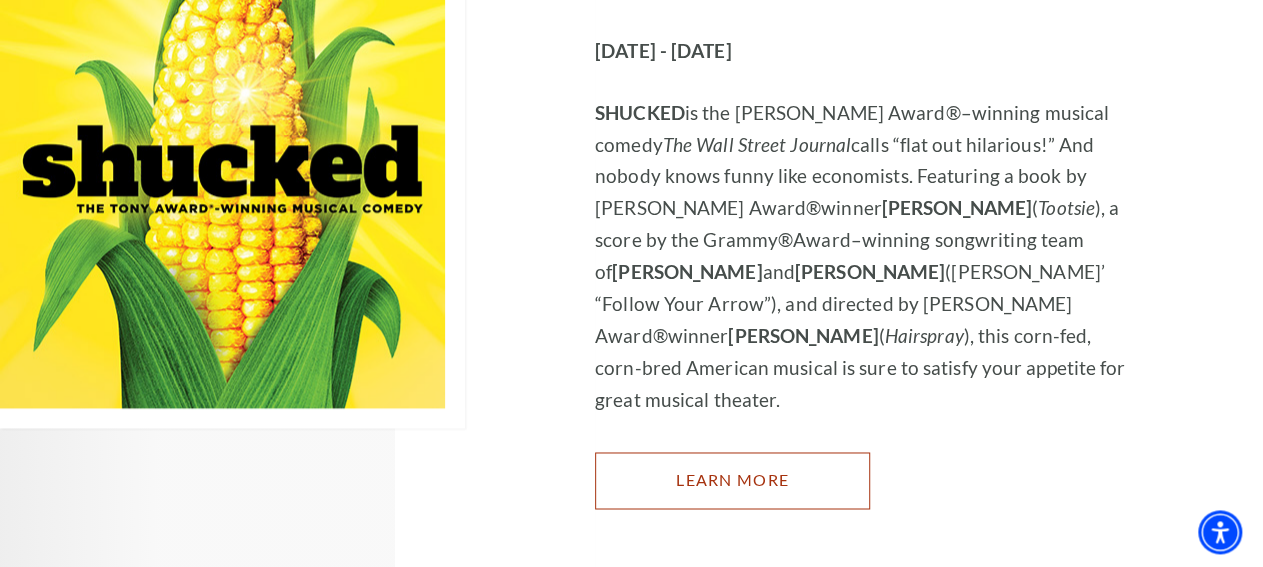click on "Learn More" at bounding box center [732, 480] 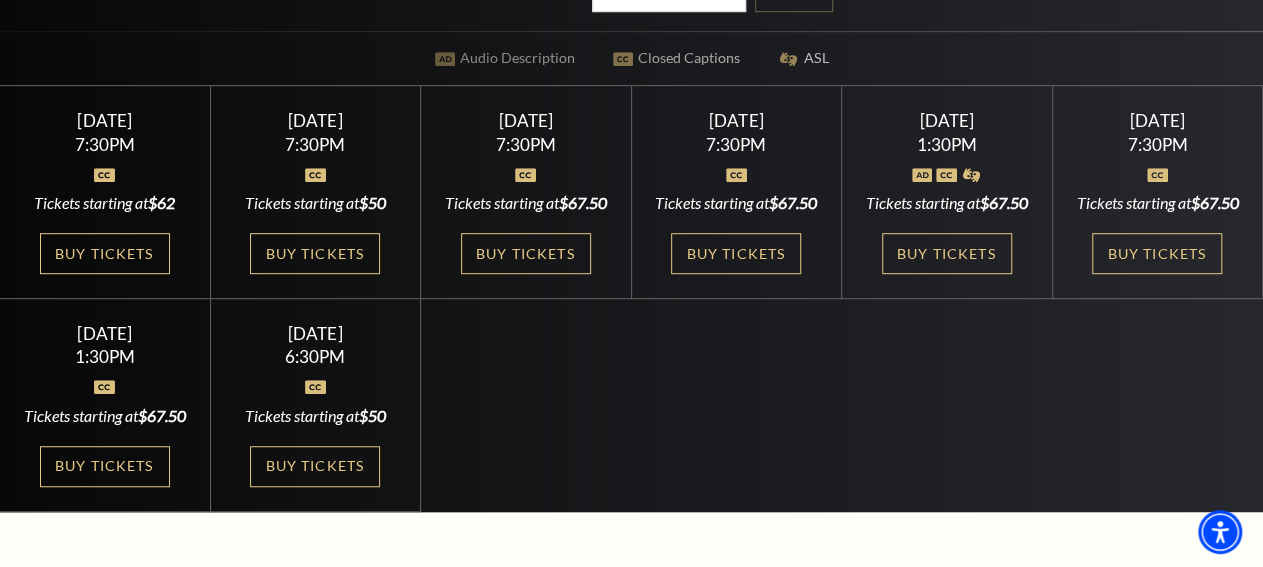 scroll, scrollTop: 528, scrollLeft: 0, axis: vertical 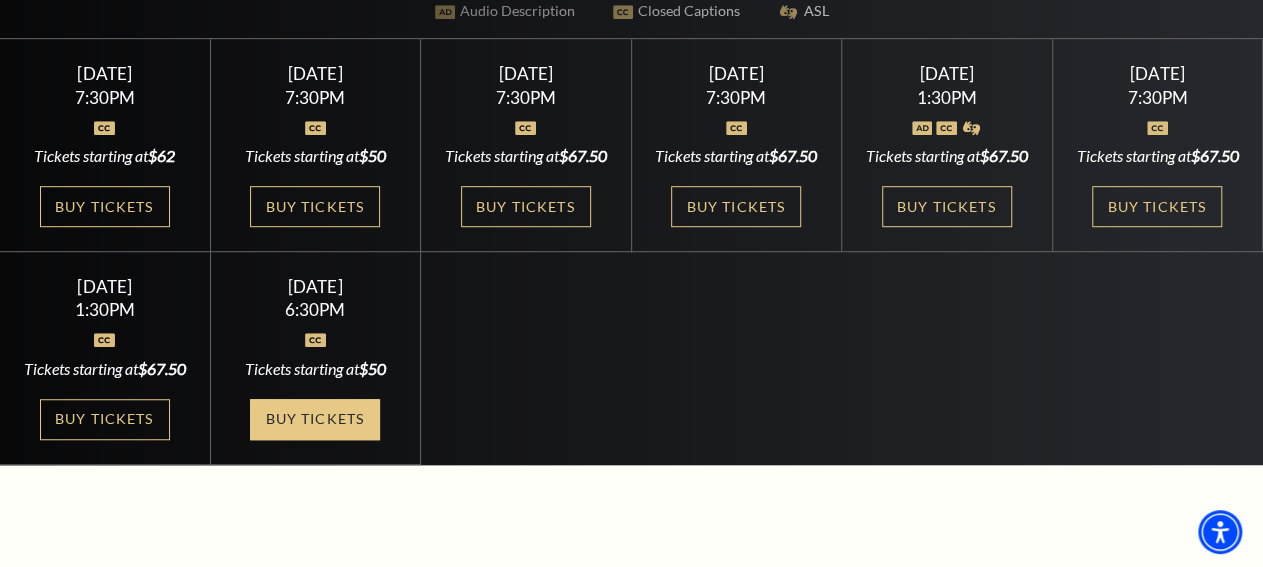 click on "Buy Tickets" at bounding box center (315, 419) 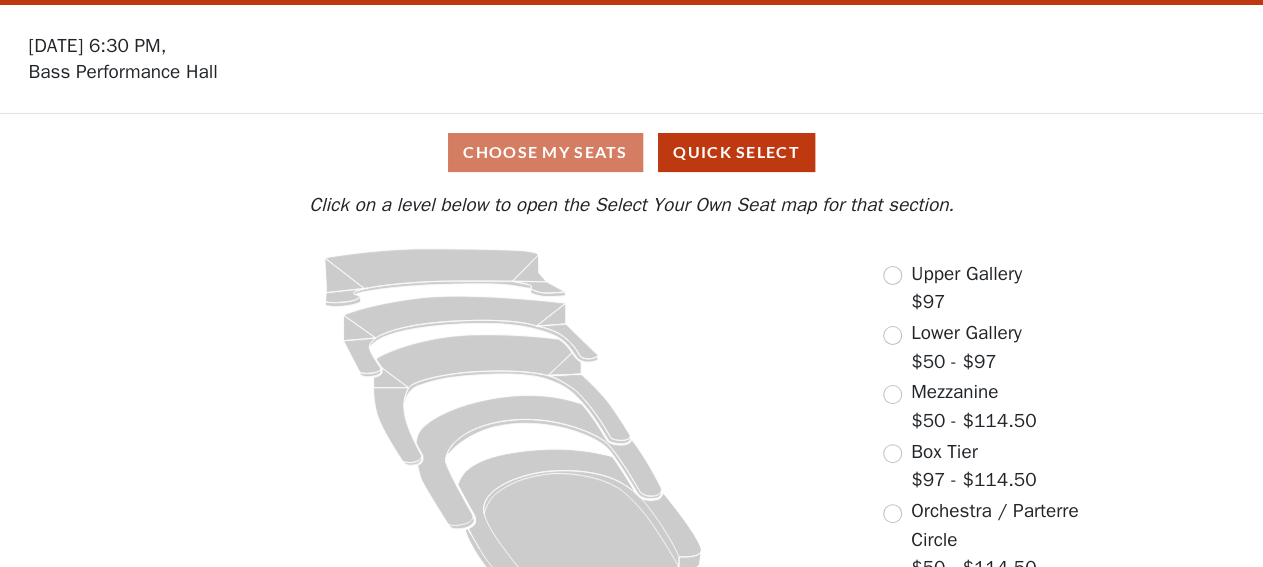 scroll, scrollTop: 97, scrollLeft: 0, axis: vertical 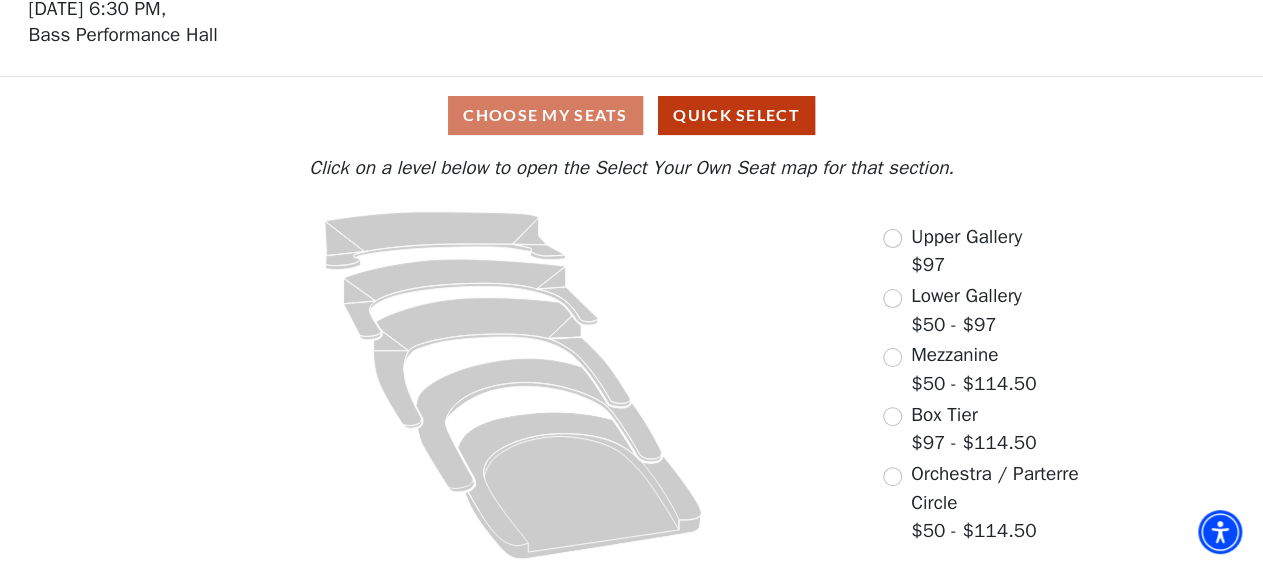 click on "Orchestra / Parterre Circle $50 - $114.50" at bounding box center (1001, 503) 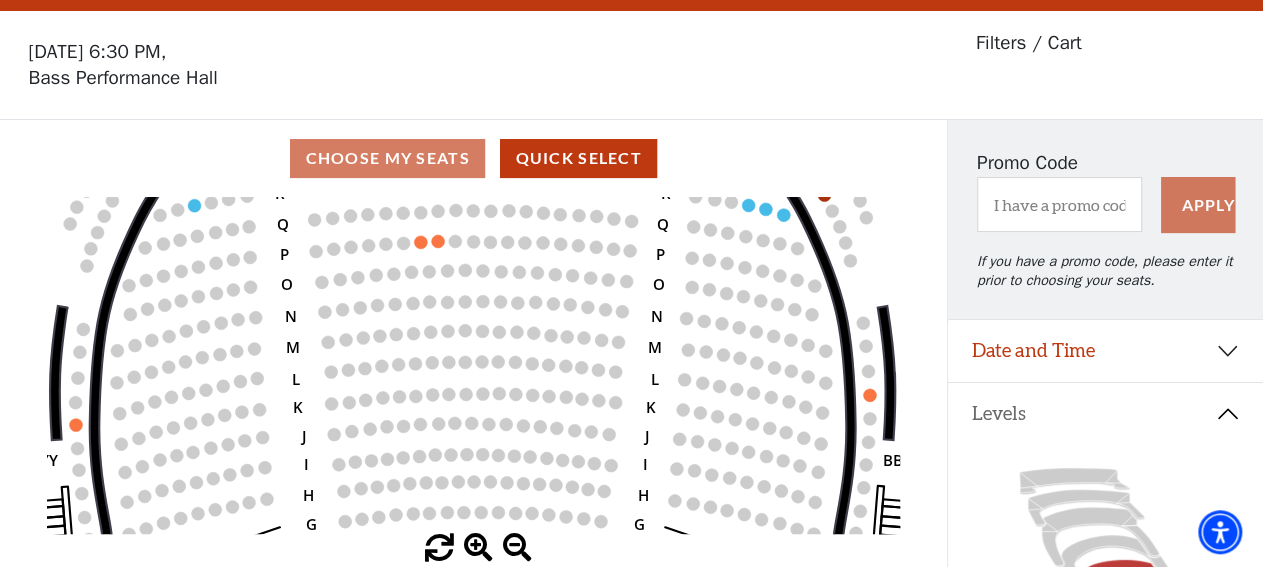 scroll, scrollTop: 0, scrollLeft: 0, axis: both 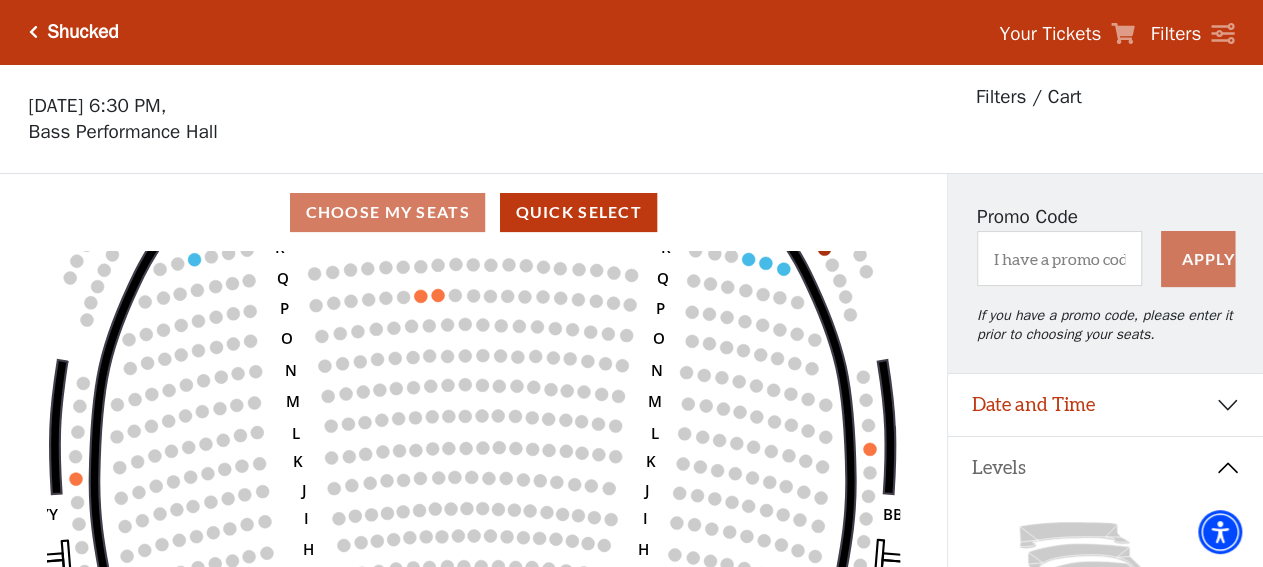 click on "Shucked" at bounding box center (82, 32) 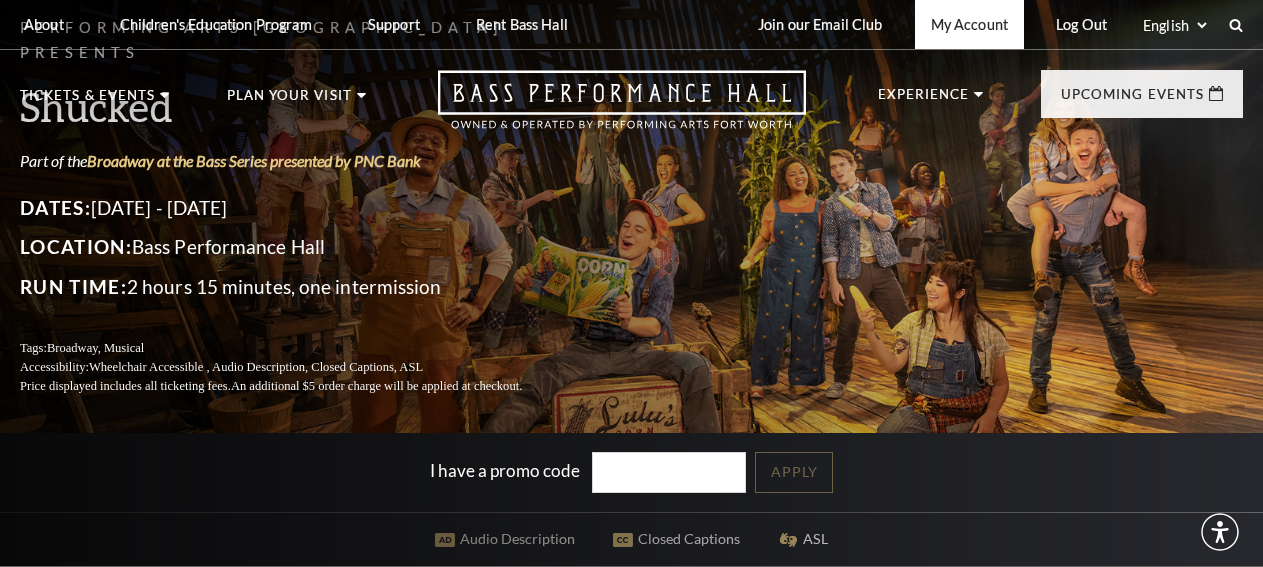 scroll, scrollTop: 0, scrollLeft: 0, axis: both 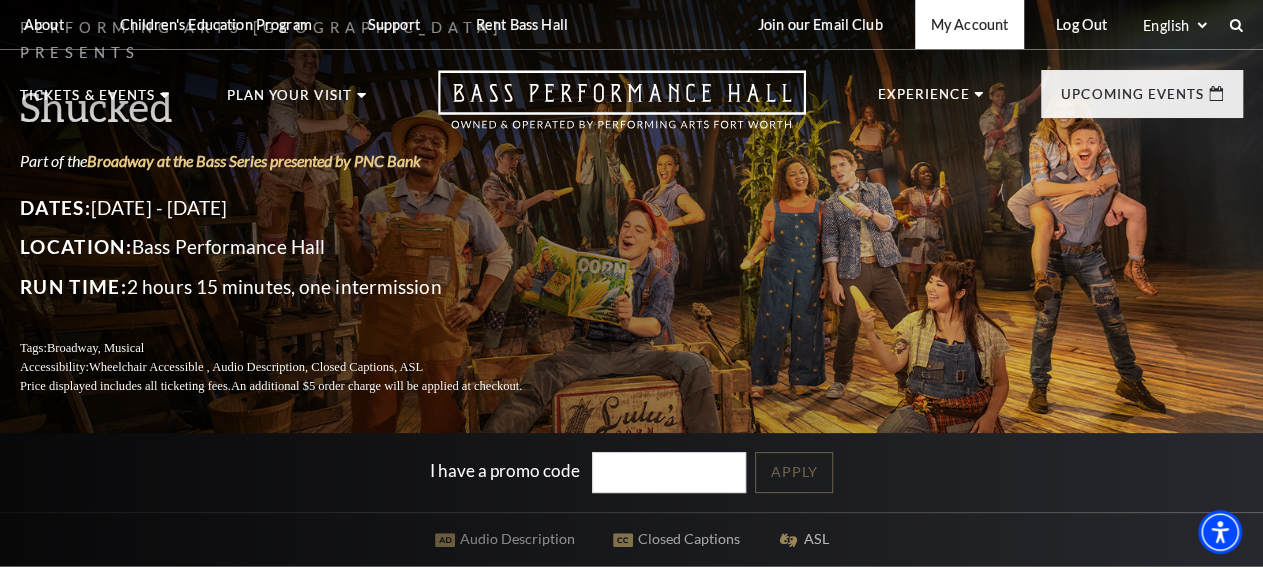 click on "My Account" at bounding box center (969, 24) 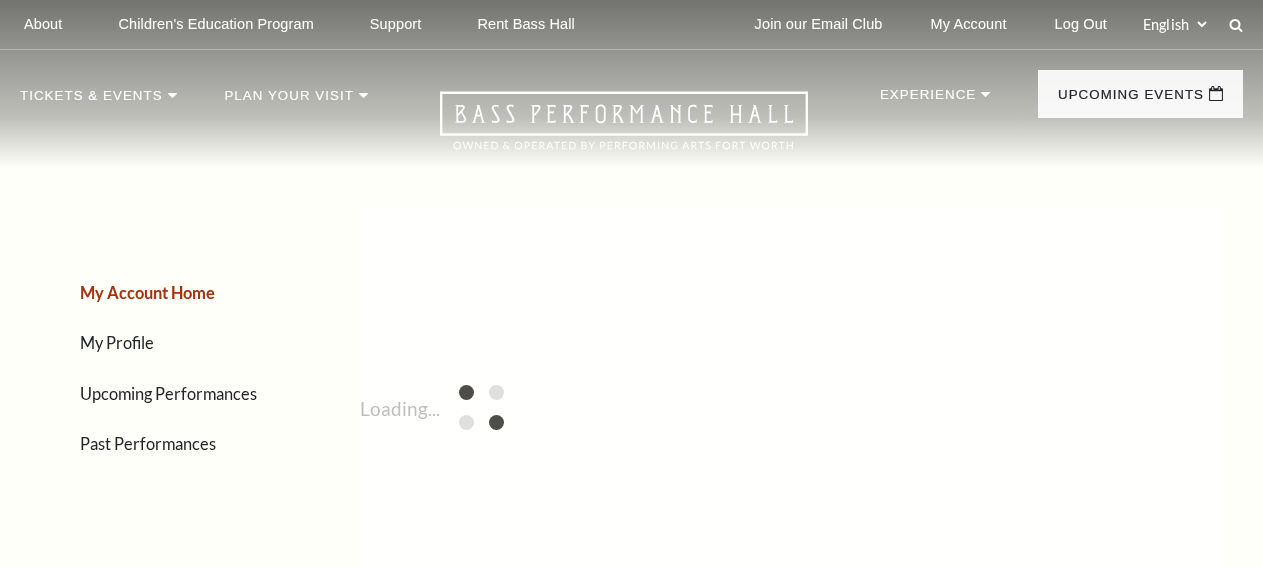 scroll, scrollTop: 0, scrollLeft: 0, axis: both 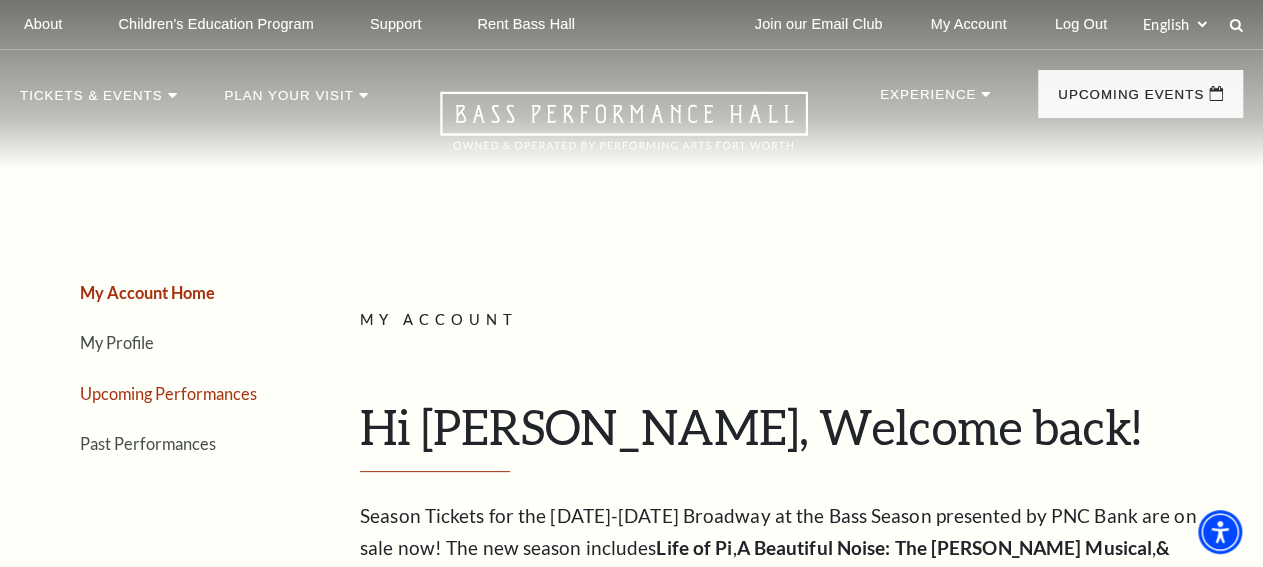 click on "Upcoming Performances" at bounding box center [168, 393] 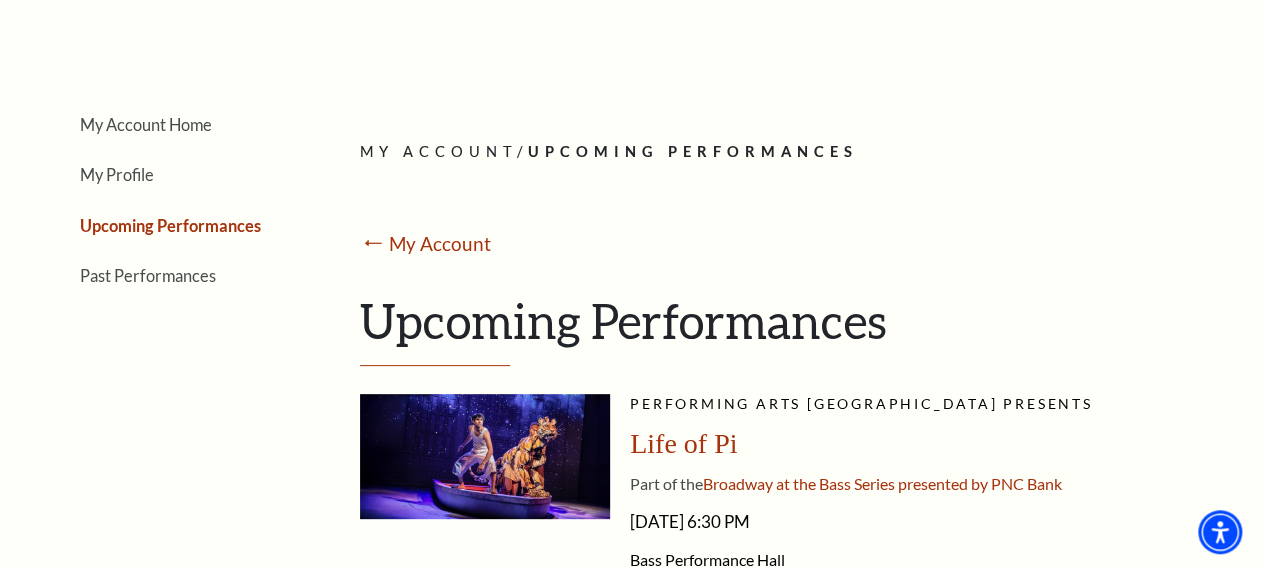 scroll, scrollTop: 0, scrollLeft: 0, axis: both 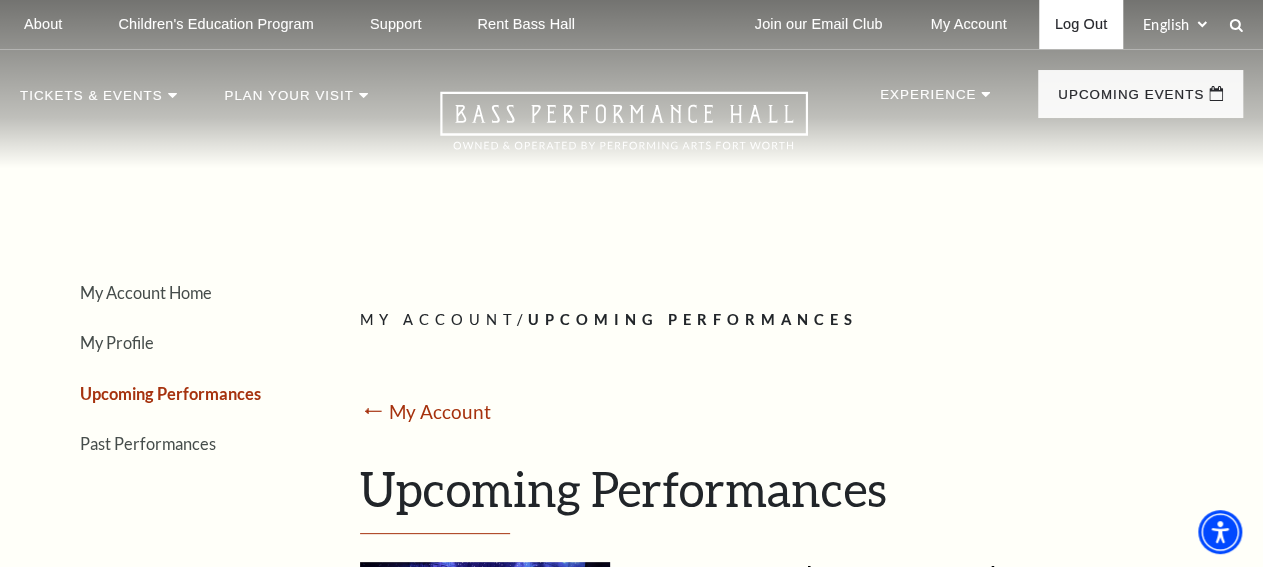 click on "Log Out" at bounding box center [1081, 24] 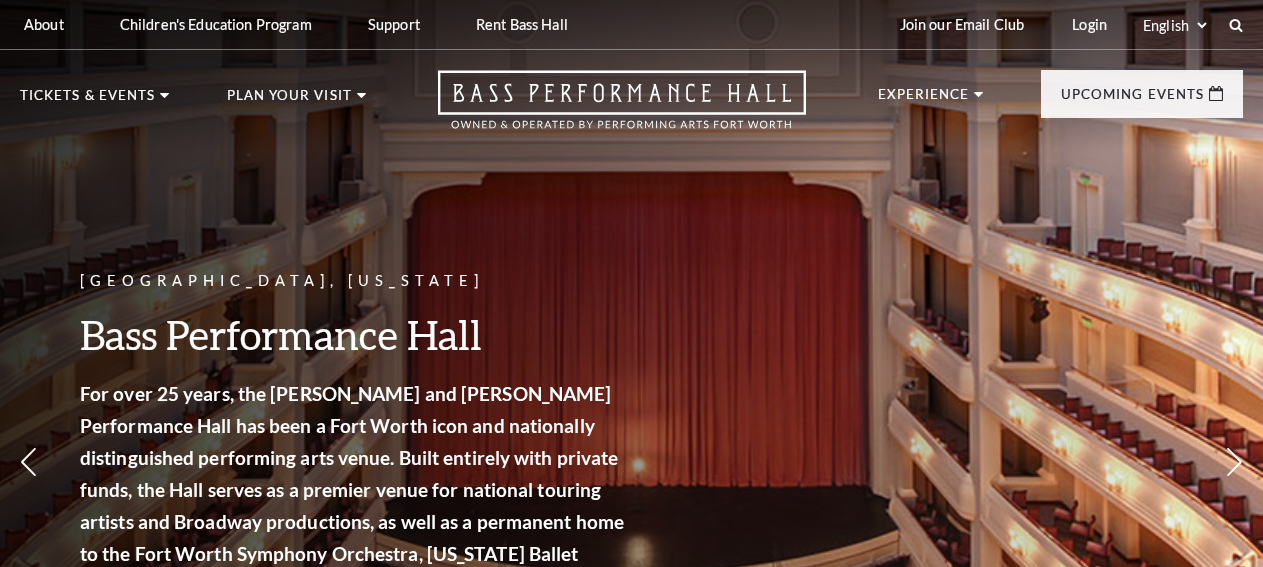 scroll, scrollTop: 0, scrollLeft: 0, axis: both 